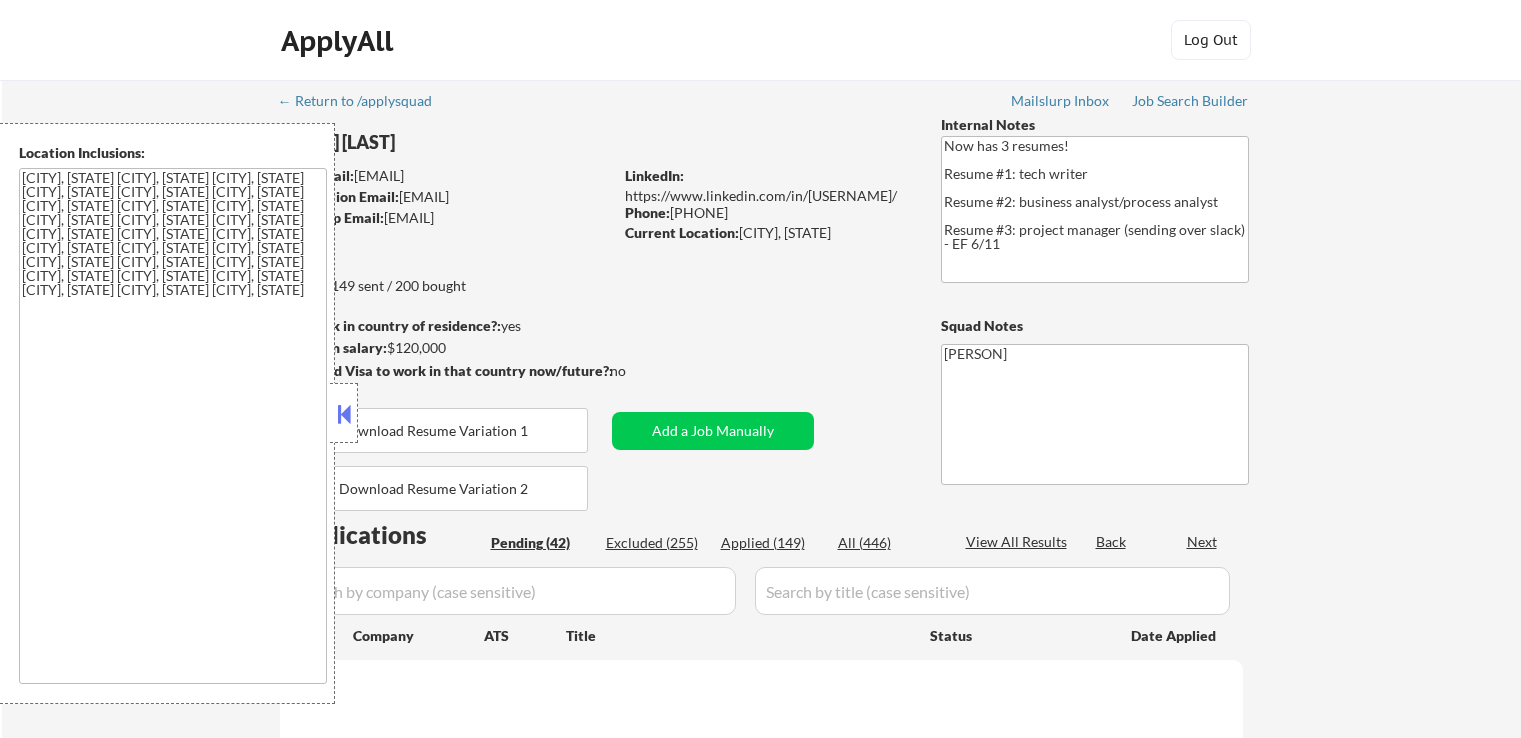 scroll, scrollTop: 0, scrollLeft: 0, axis: both 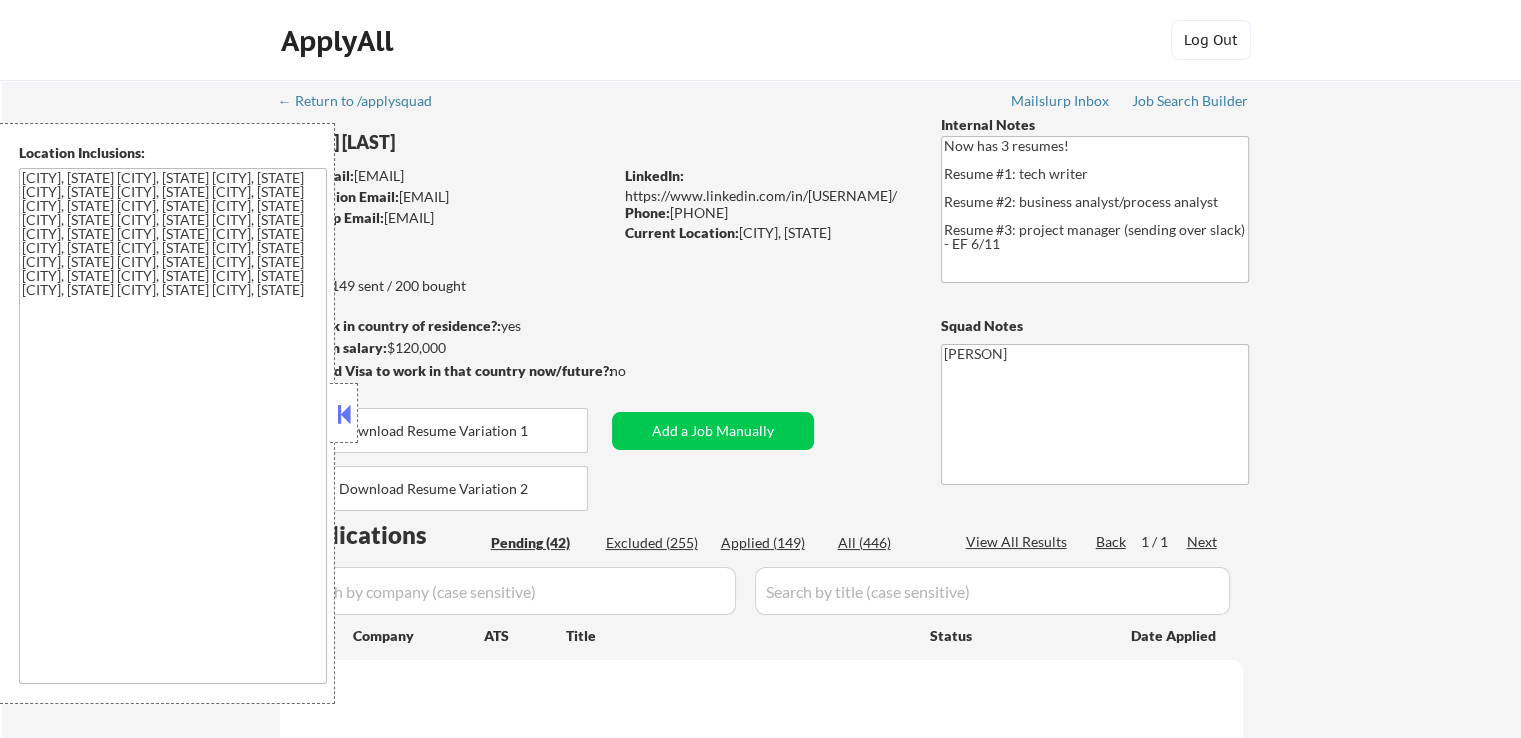 click at bounding box center [344, 414] 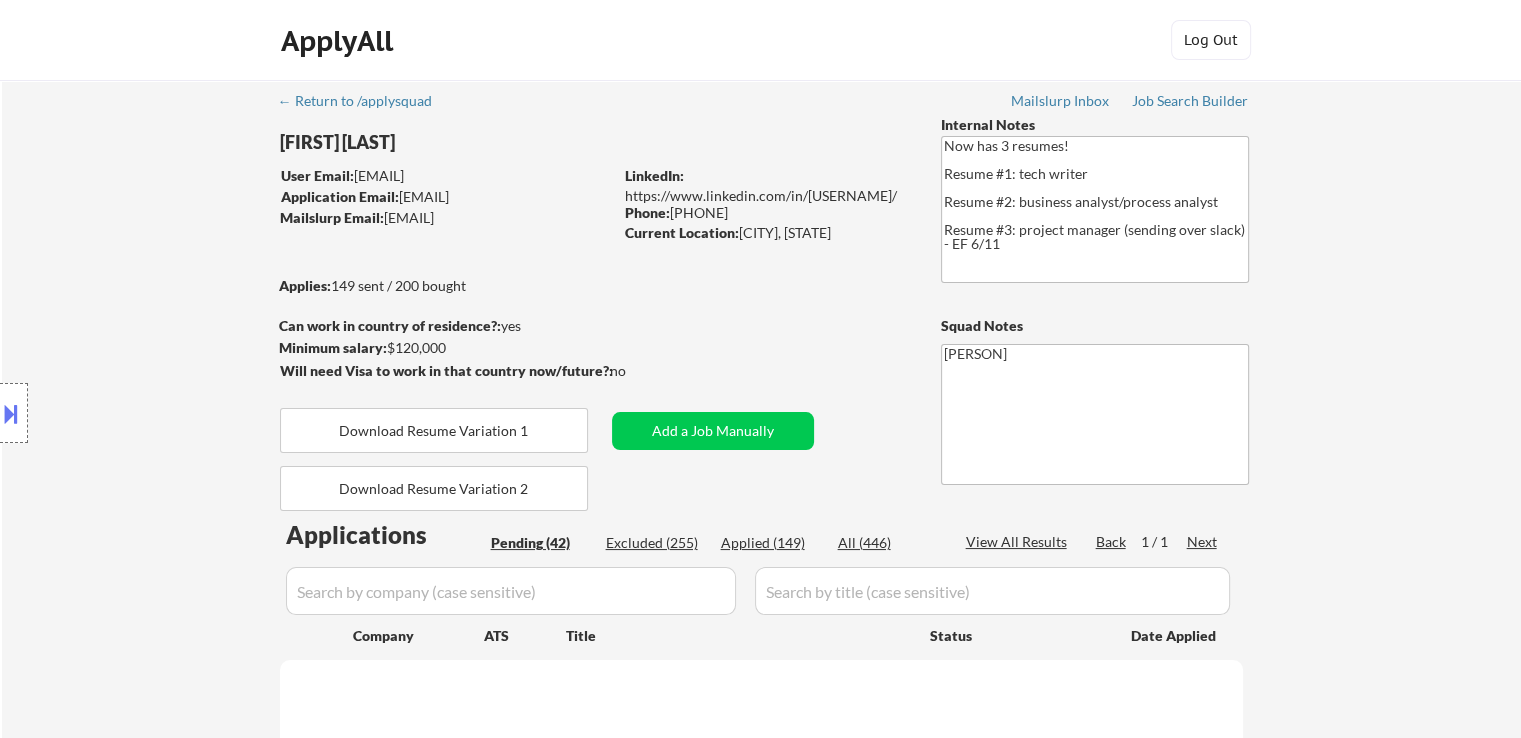 select on ""pending"" 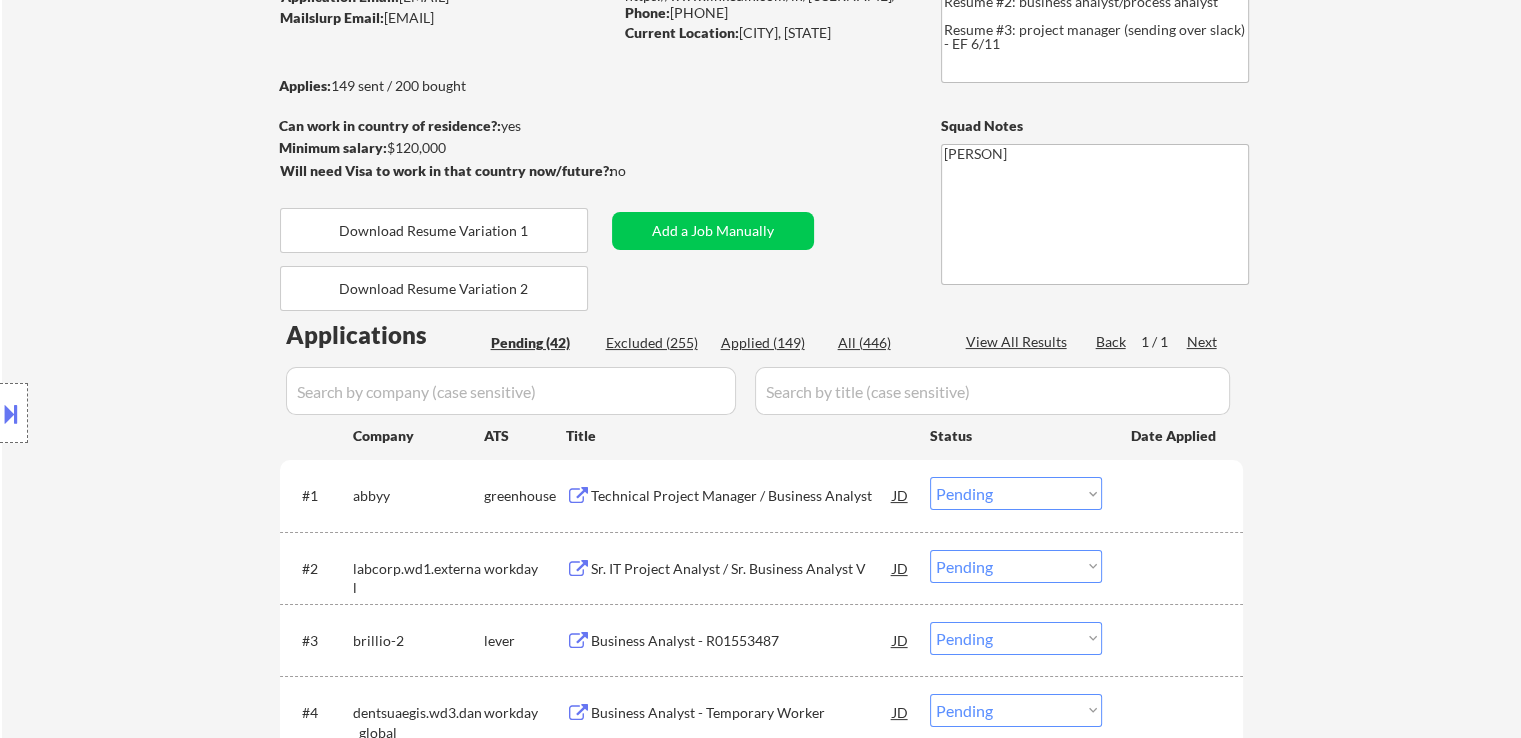 scroll, scrollTop: 300, scrollLeft: 0, axis: vertical 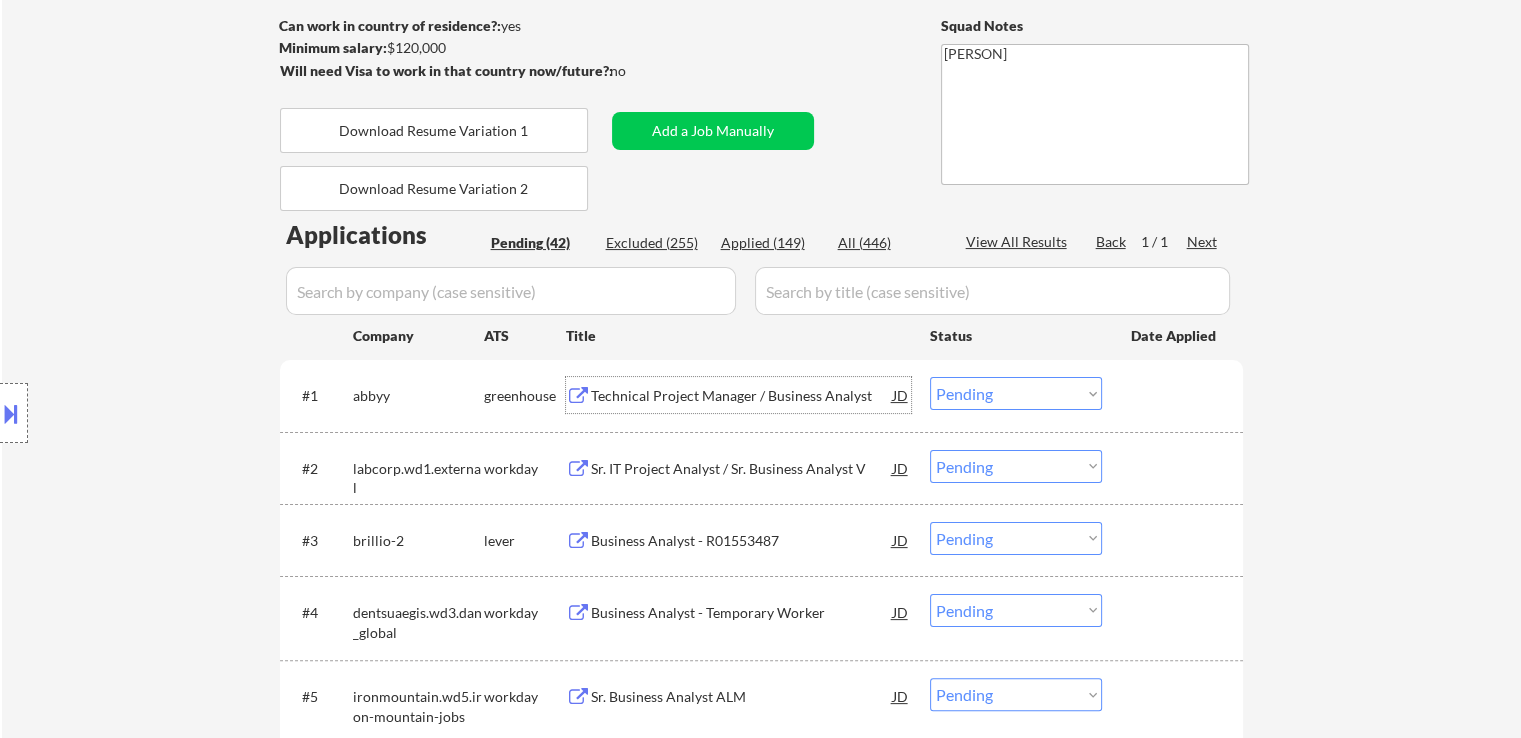 click on "Technical Project Manager / Business Analyst" at bounding box center (742, 396) 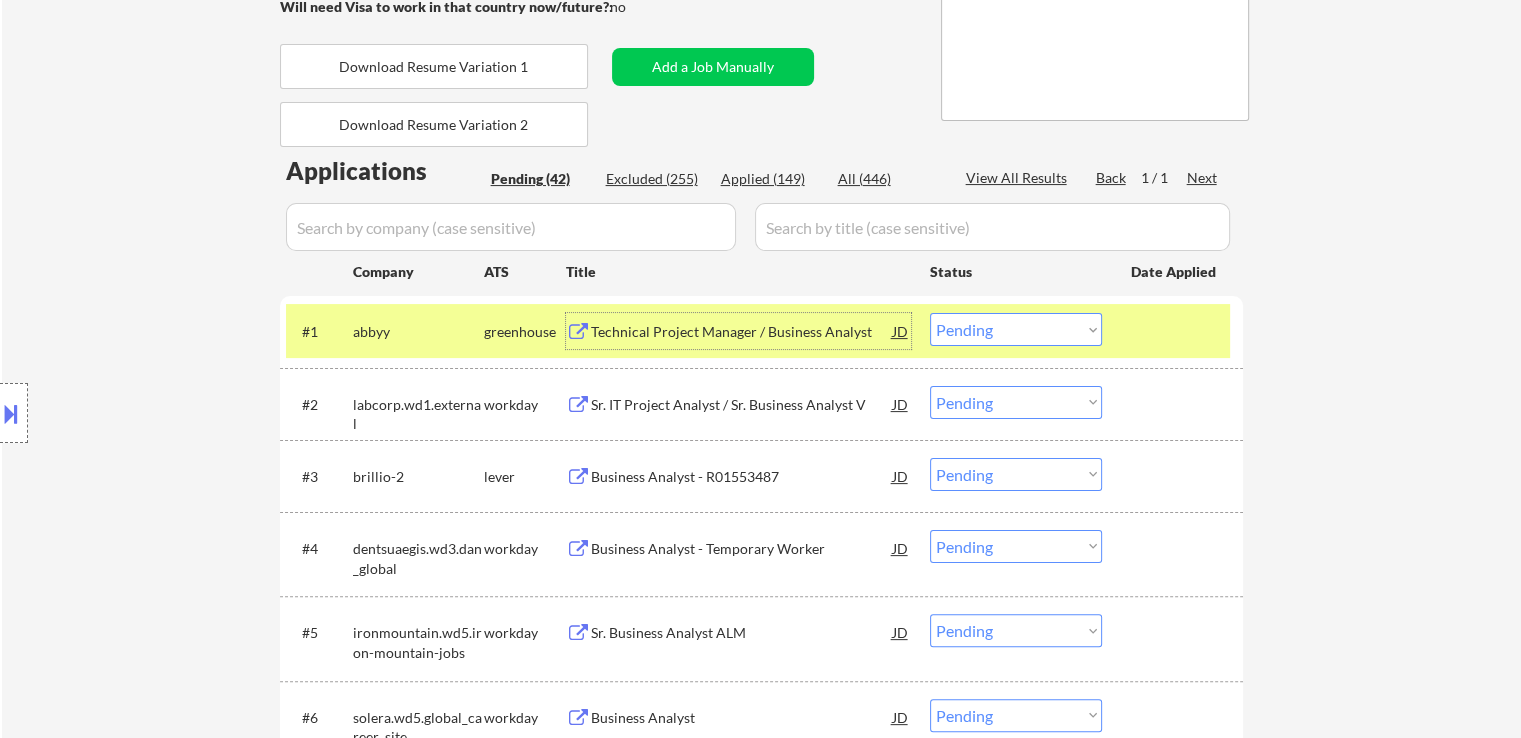 scroll, scrollTop: 400, scrollLeft: 0, axis: vertical 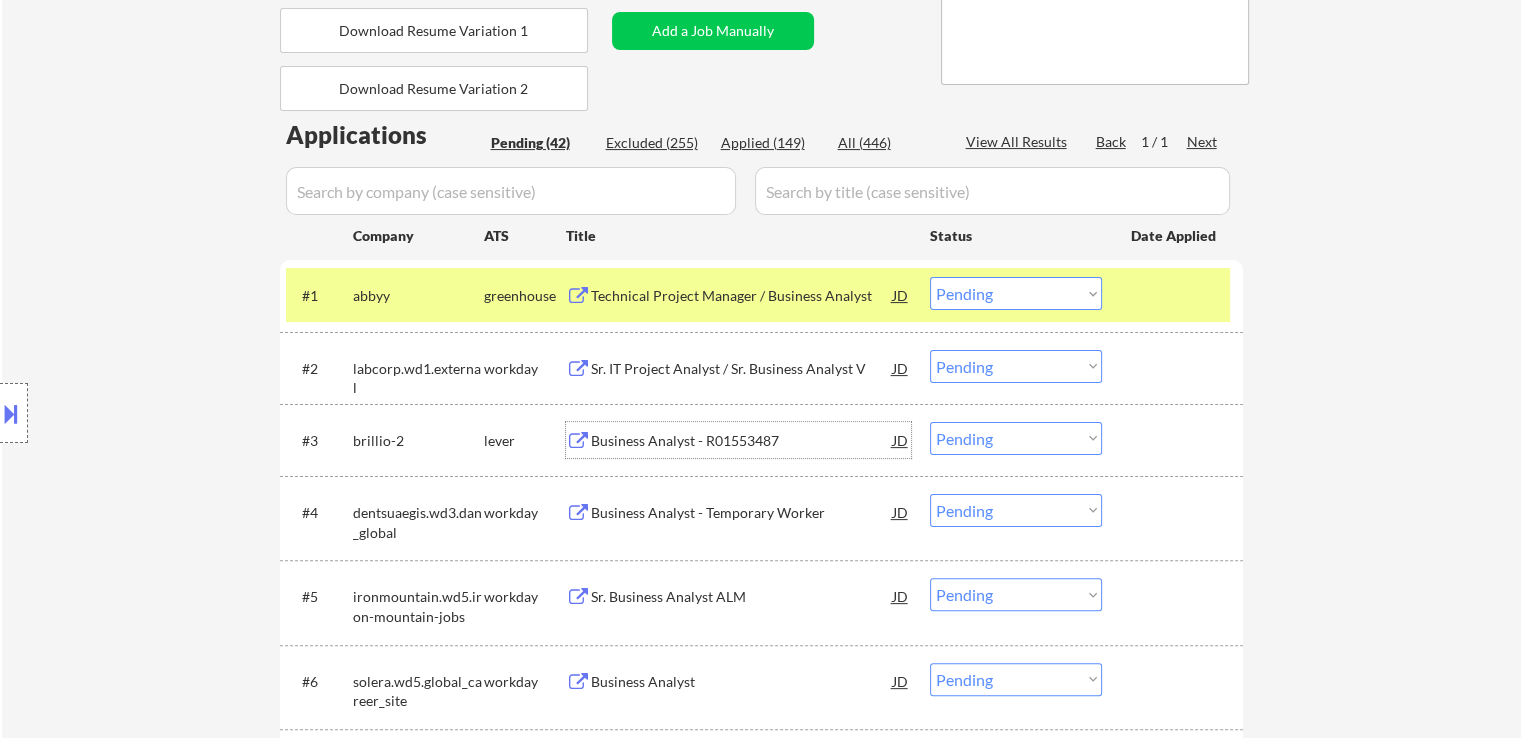 click on "Business Analyst - R01553487" at bounding box center [742, 441] 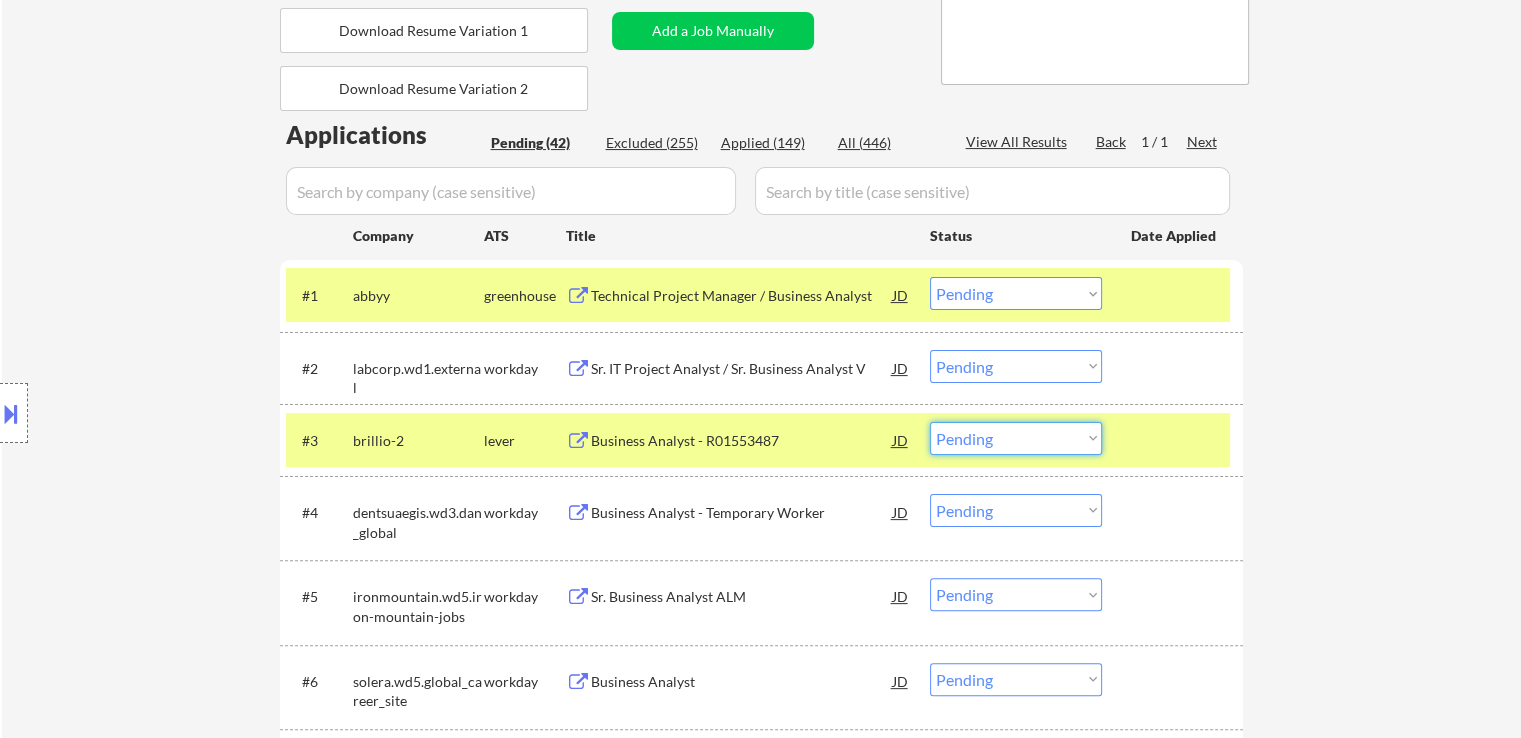 drag, startPoint x: 1004, startPoint y: 440, endPoint x: 1011, endPoint y: 450, distance: 12.206555 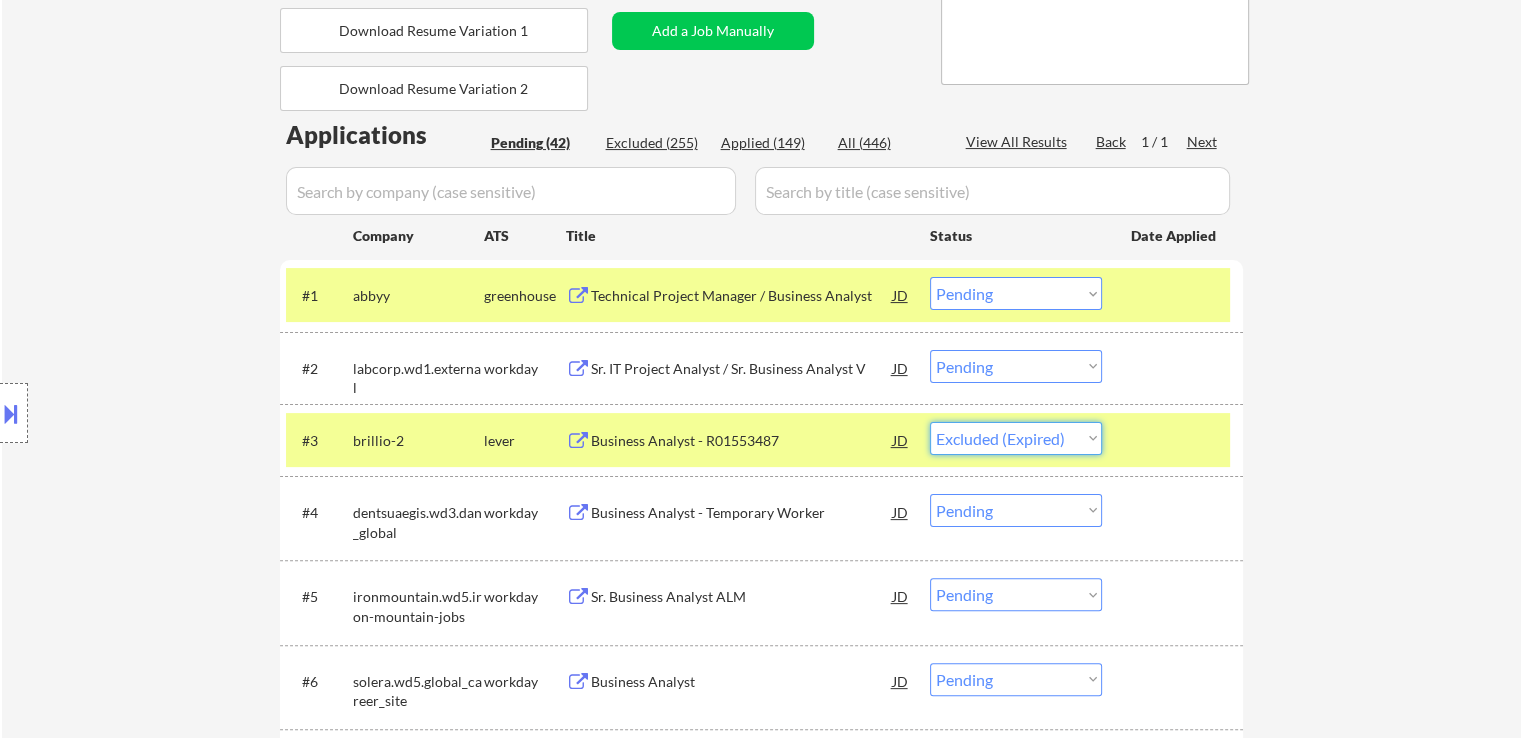 click on "Choose an option... Pending Applied Excluded (Questions) Excluded (Expired) Excluded (Location) Excluded (Bad Match) Excluded (Blocklist) Excluded (Salary) Excluded (Other)" at bounding box center [1016, 438] 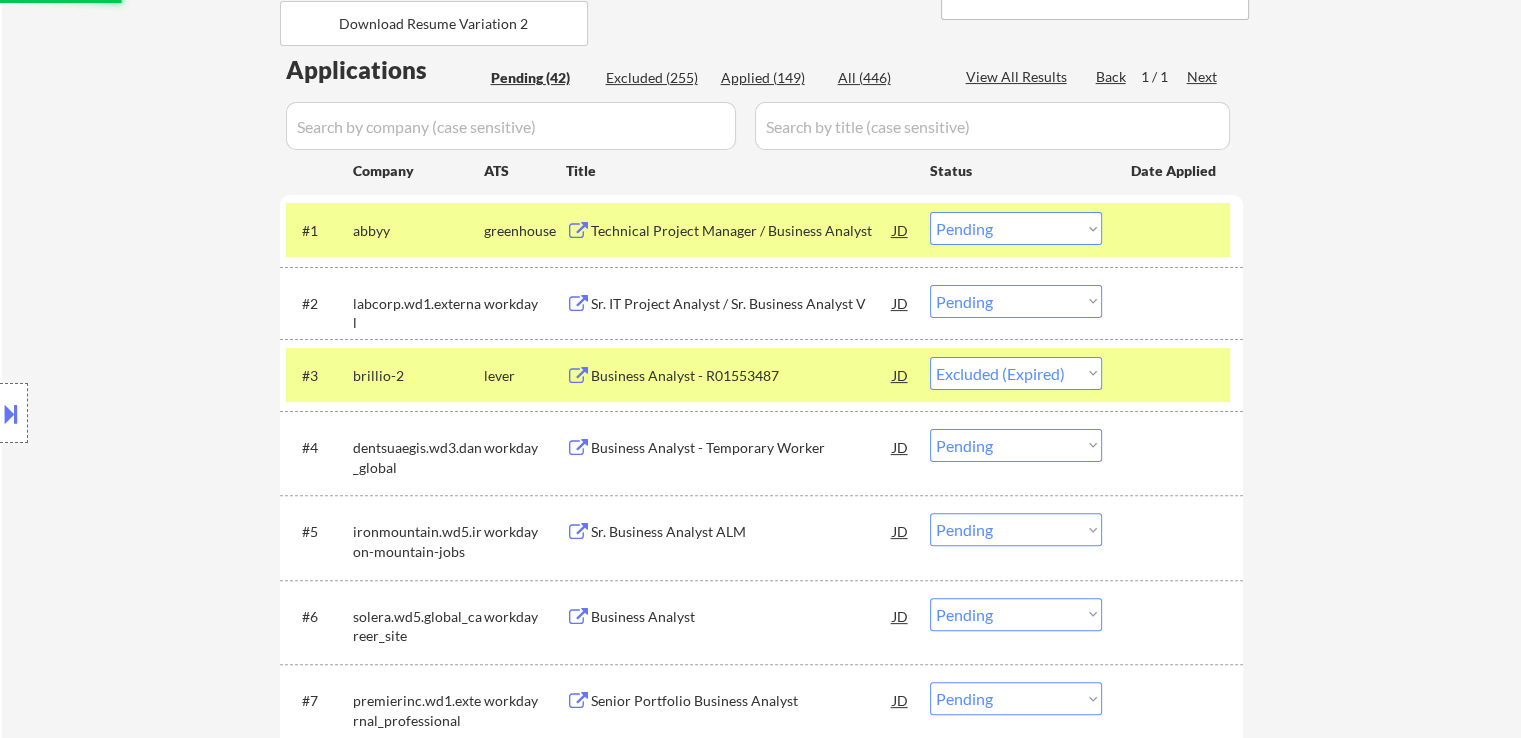 scroll, scrollTop: 500, scrollLeft: 0, axis: vertical 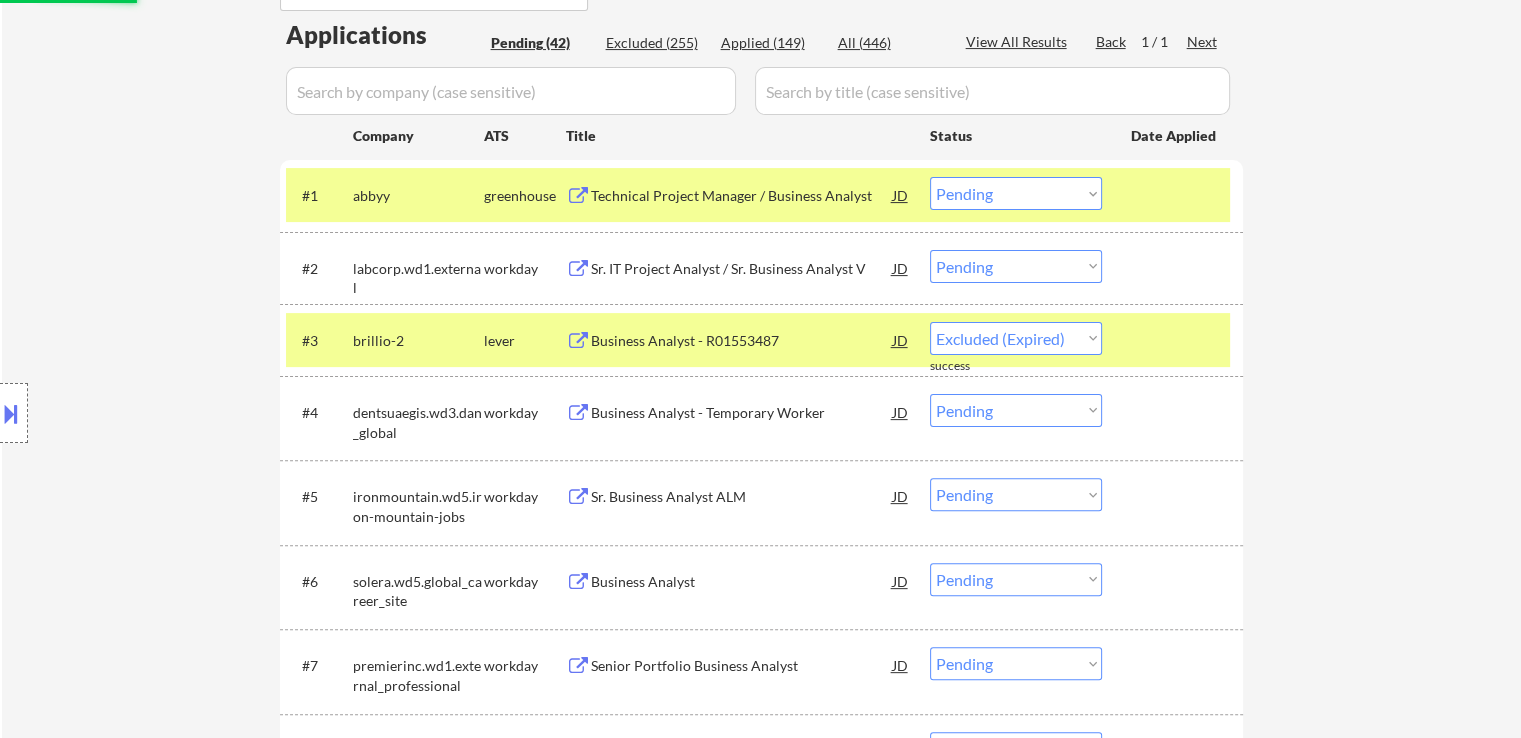select on ""pending"" 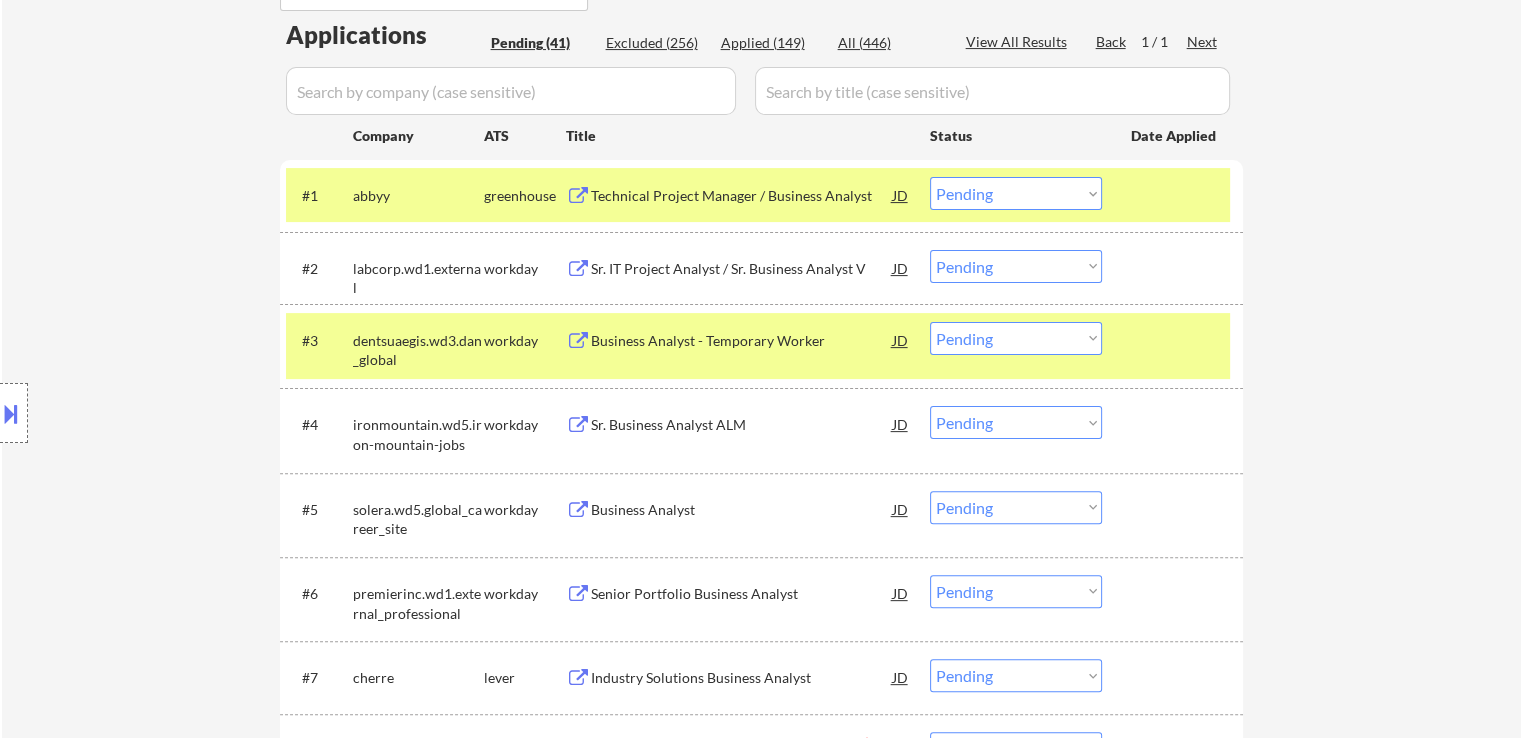 drag, startPoint x: 996, startPoint y: 194, endPoint x: 998, endPoint y: 207, distance: 13.152946 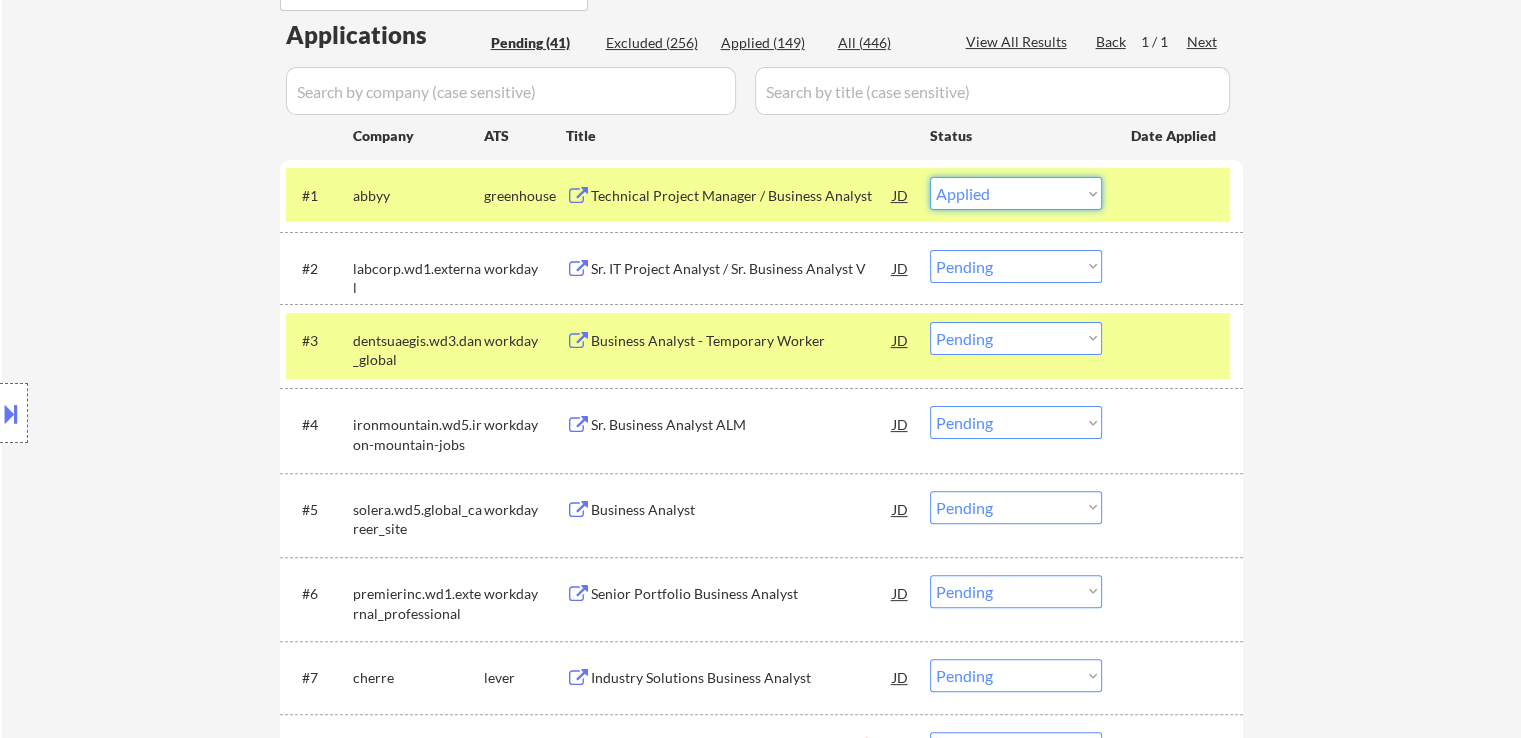 click on "Choose an option... Pending Applied Excluded (Questions) Excluded (Expired) Excluded (Location) Excluded (Bad Match) Excluded (Blocklist) Excluded (Salary) Excluded (Other)" at bounding box center (1016, 193) 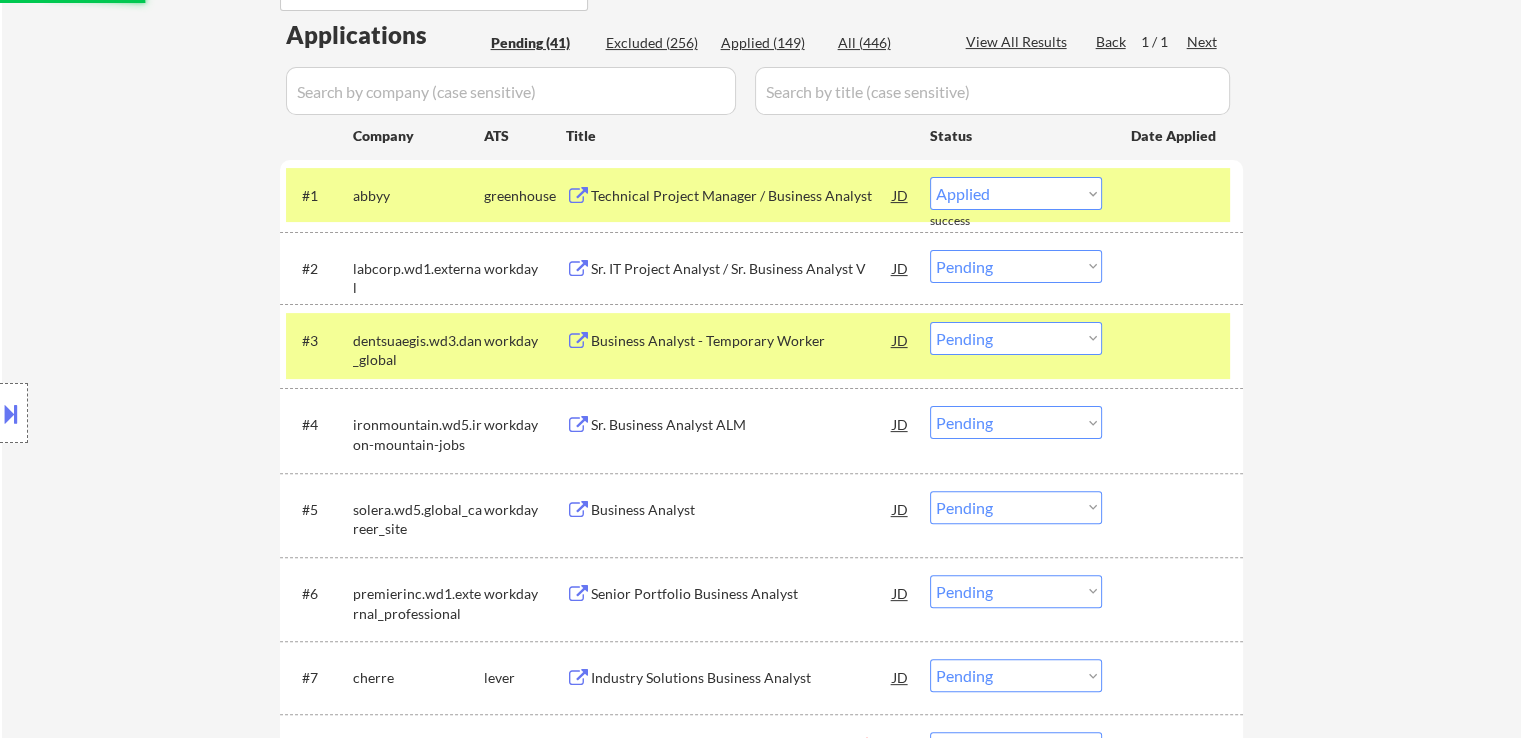 select on ""pending"" 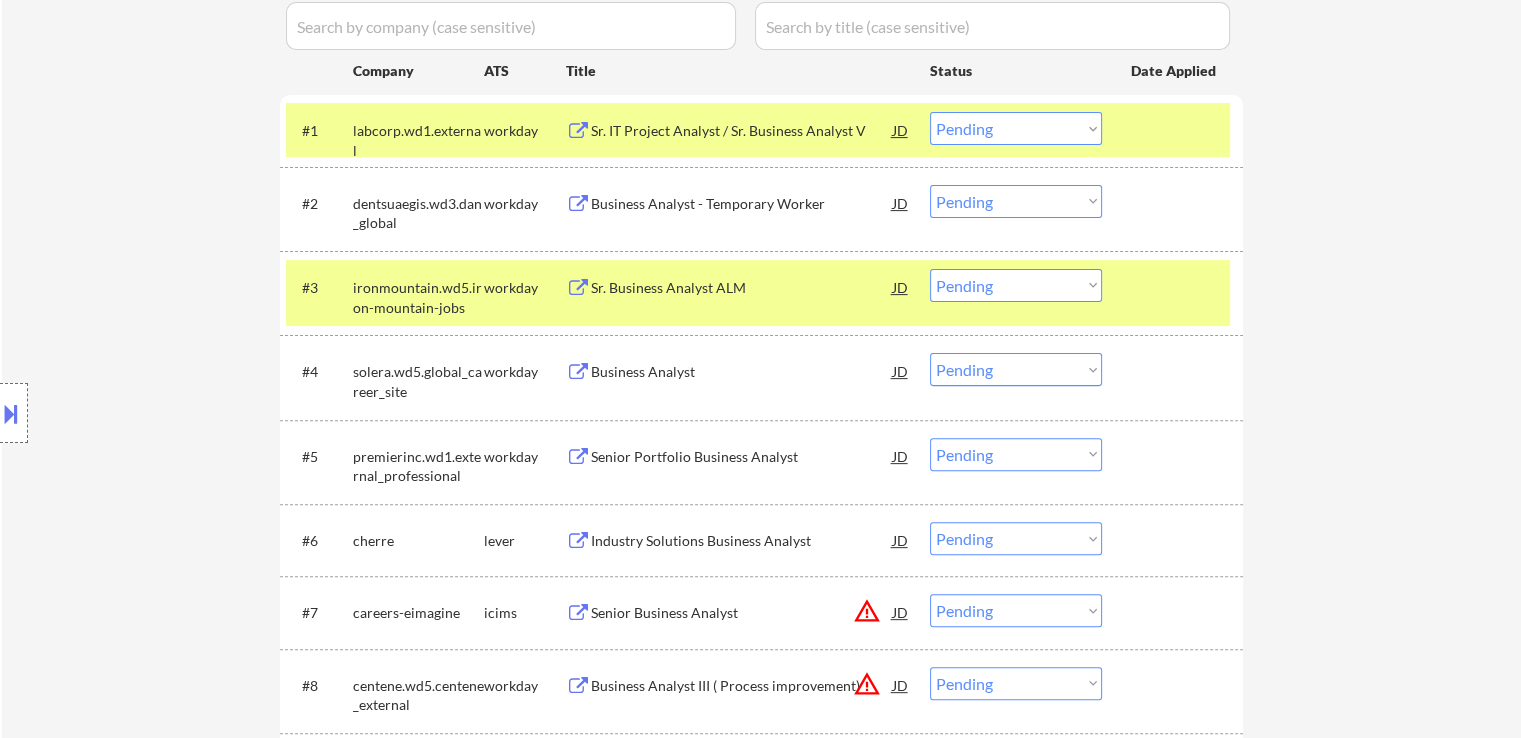 scroll, scrollTop: 600, scrollLeft: 0, axis: vertical 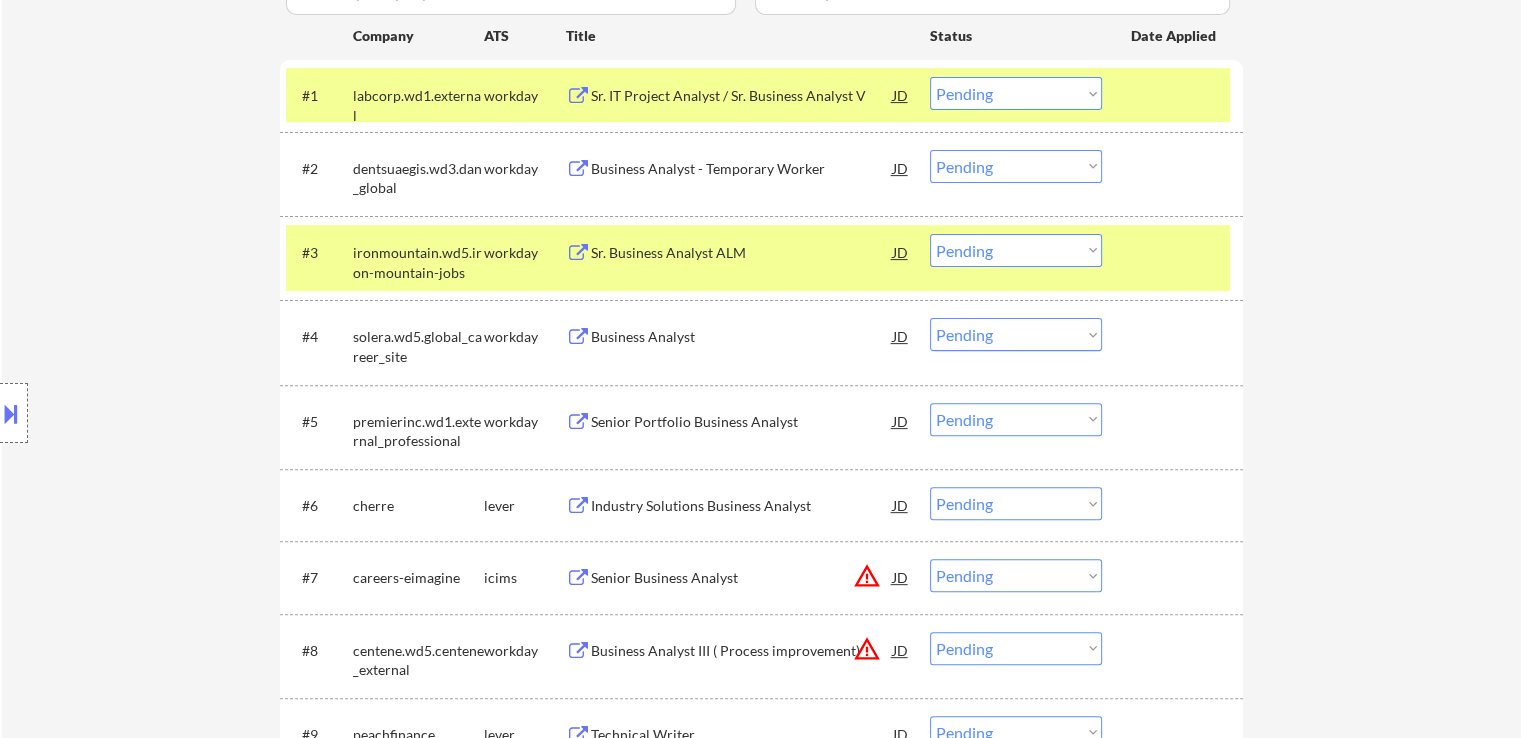 click on "Industry Solutions Business Analyst" at bounding box center (742, 506) 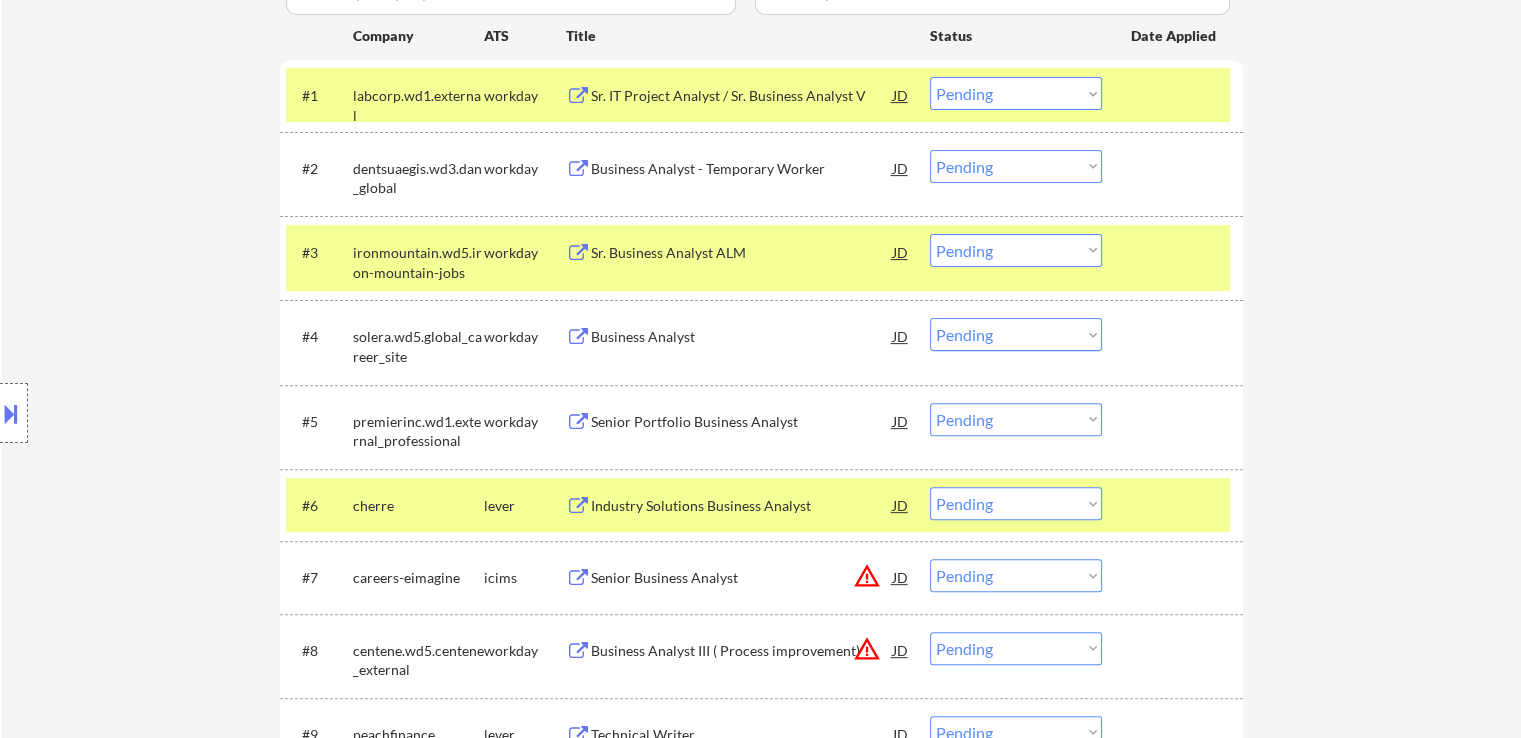click at bounding box center [11, 413] 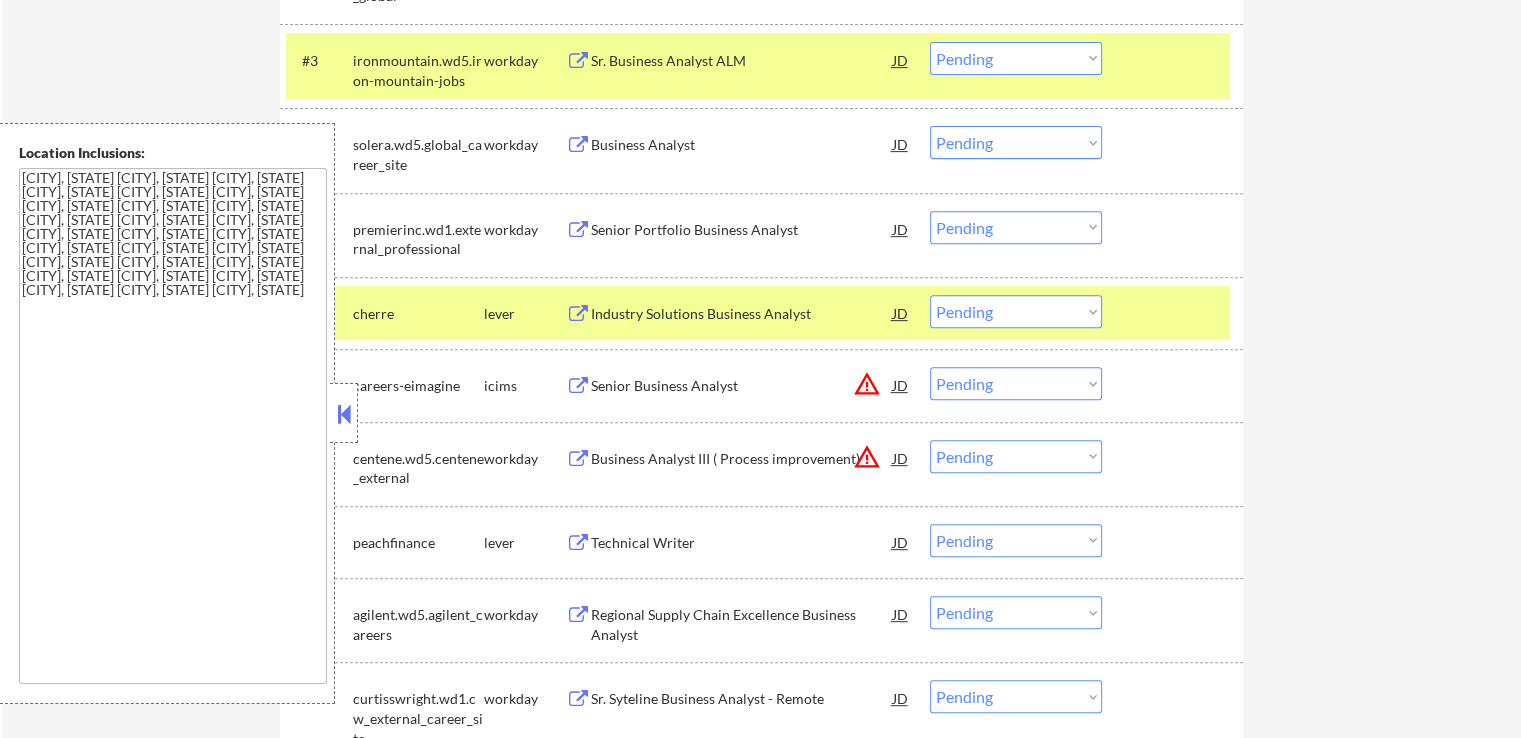 scroll, scrollTop: 900, scrollLeft: 0, axis: vertical 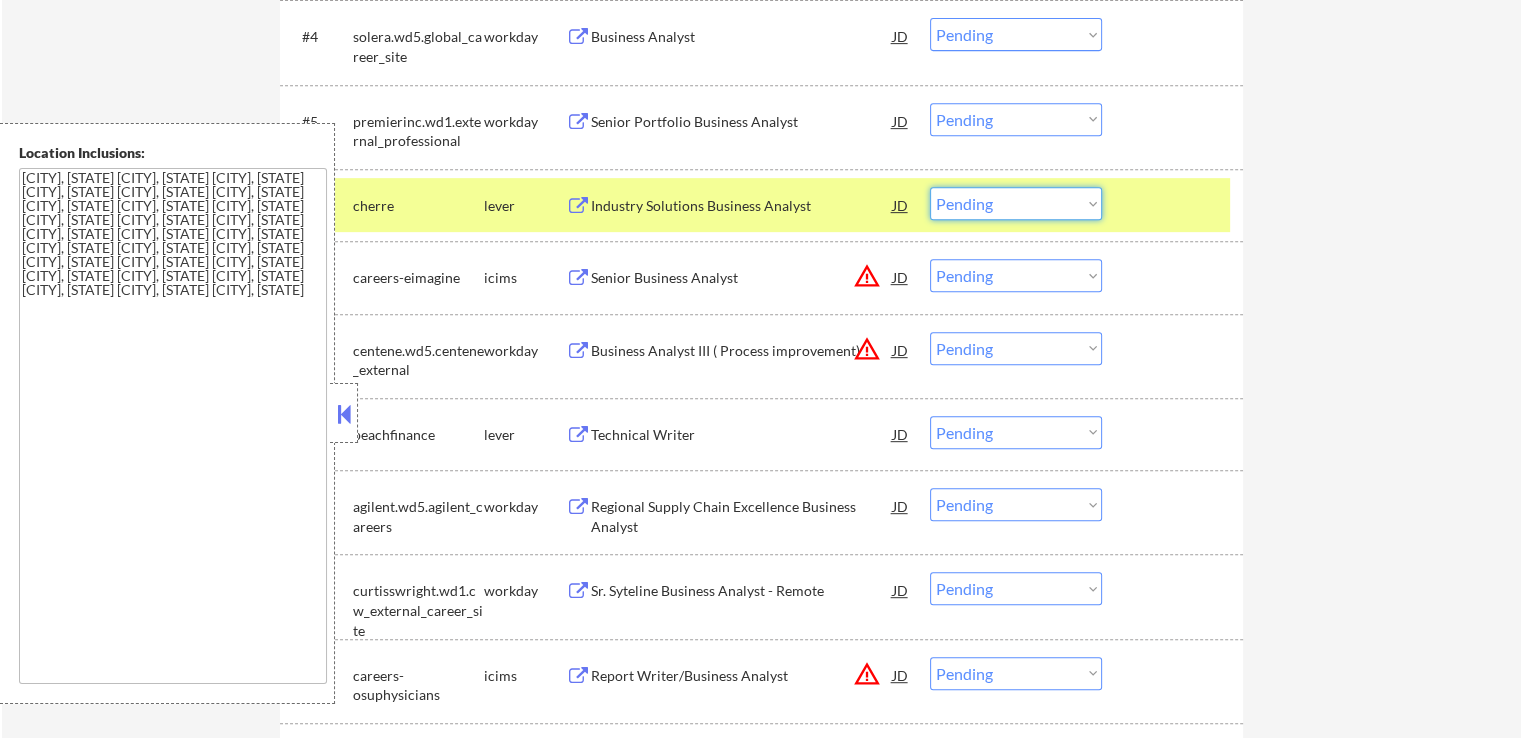 click on "Choose an option... Pending Applied Excluded (Questions) Excluded (Expired) Excluded (Location) Excluded (Bad Match) Excluded (Blocklist) Excluded (Salary) Excluded (Other)" at bounding box center (1016, 203) 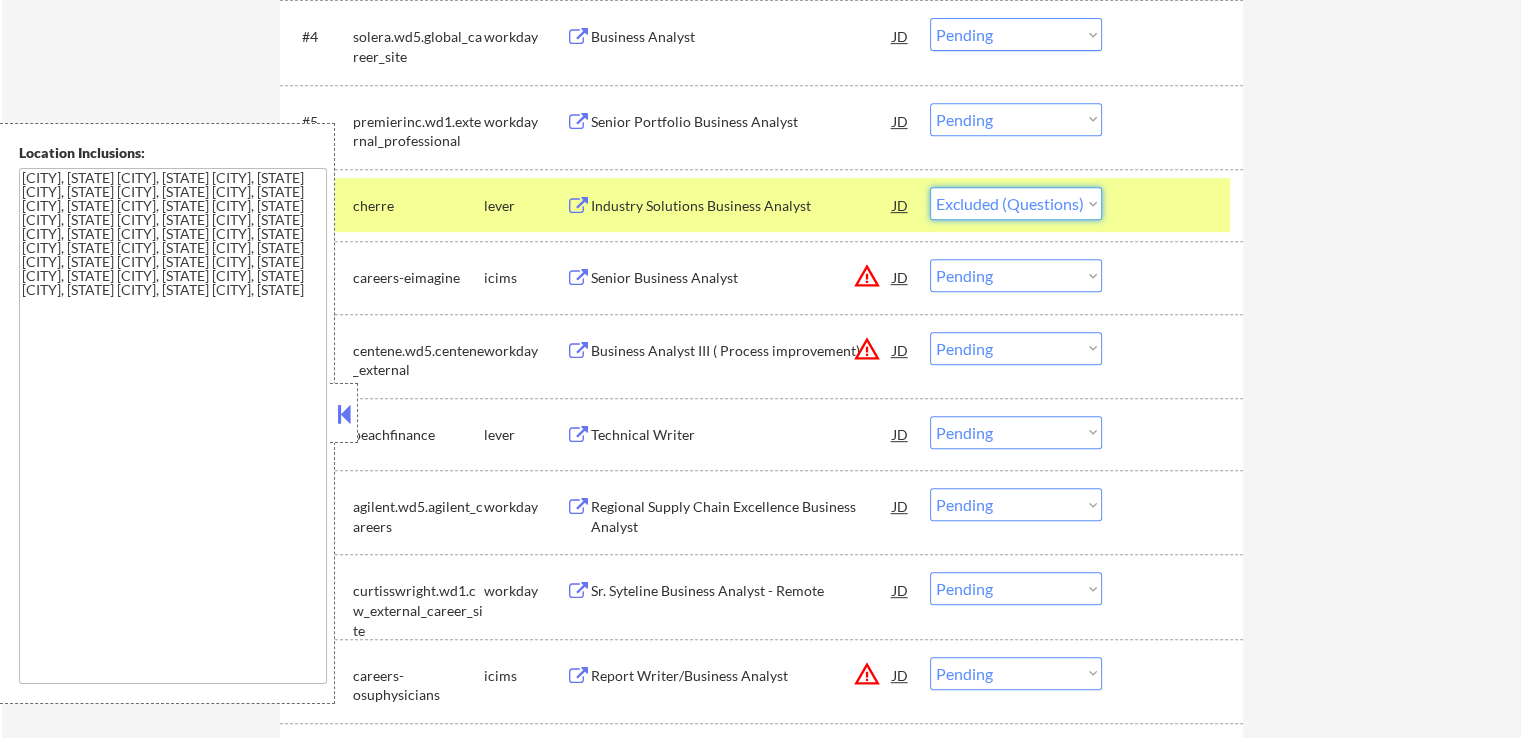 click on "Choose an option... Pending Applied Excluded (Questions) Excluded (Expired) Excluded (Location) Excluded (Bad Match) Excluded (Blocklist) Excluded (Salary) Excluded (Other)" at bounding box center (1016, 203) 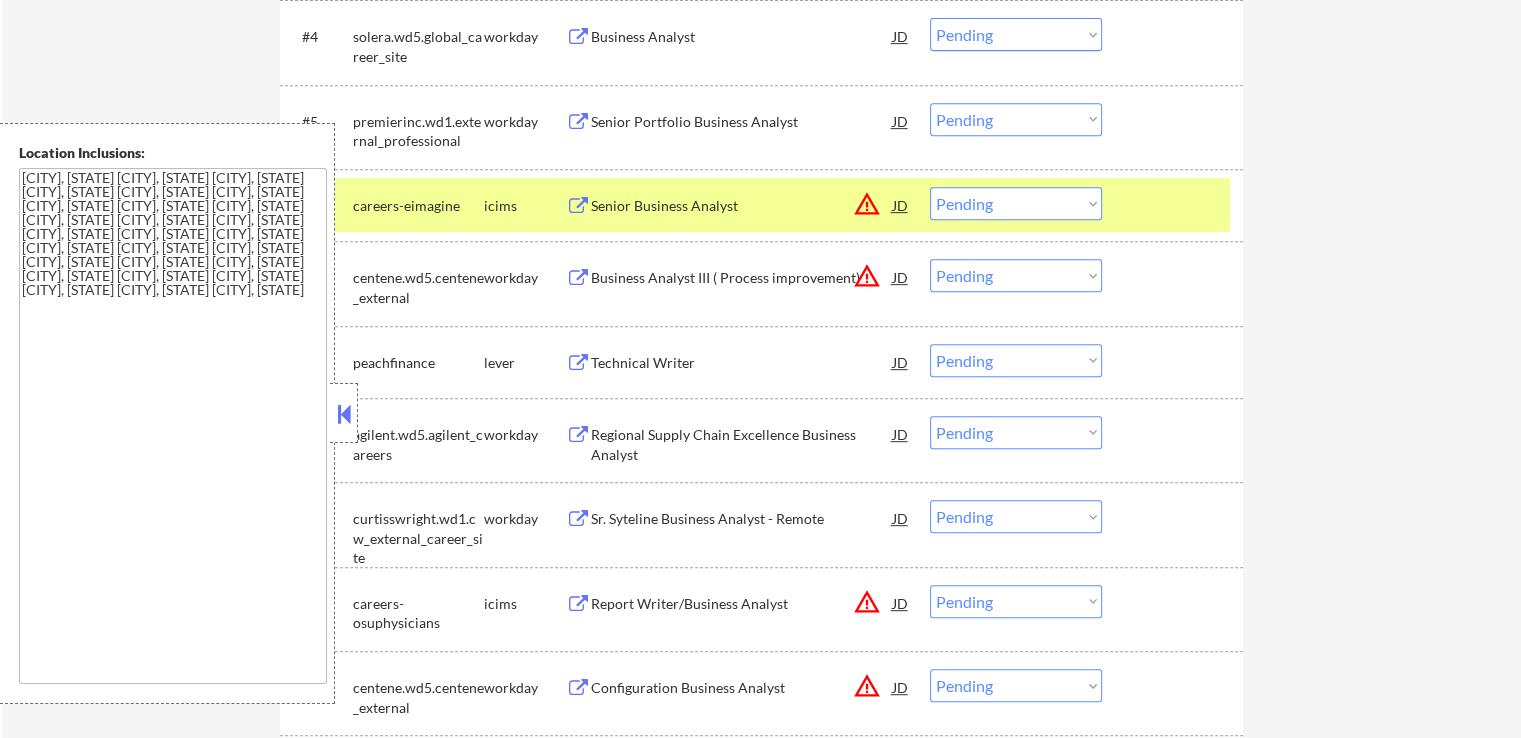 drag, startPoint x: 1009, startPoint y: 201, endPoint x: 1011, endPoint y: 217, distance: 16.124516 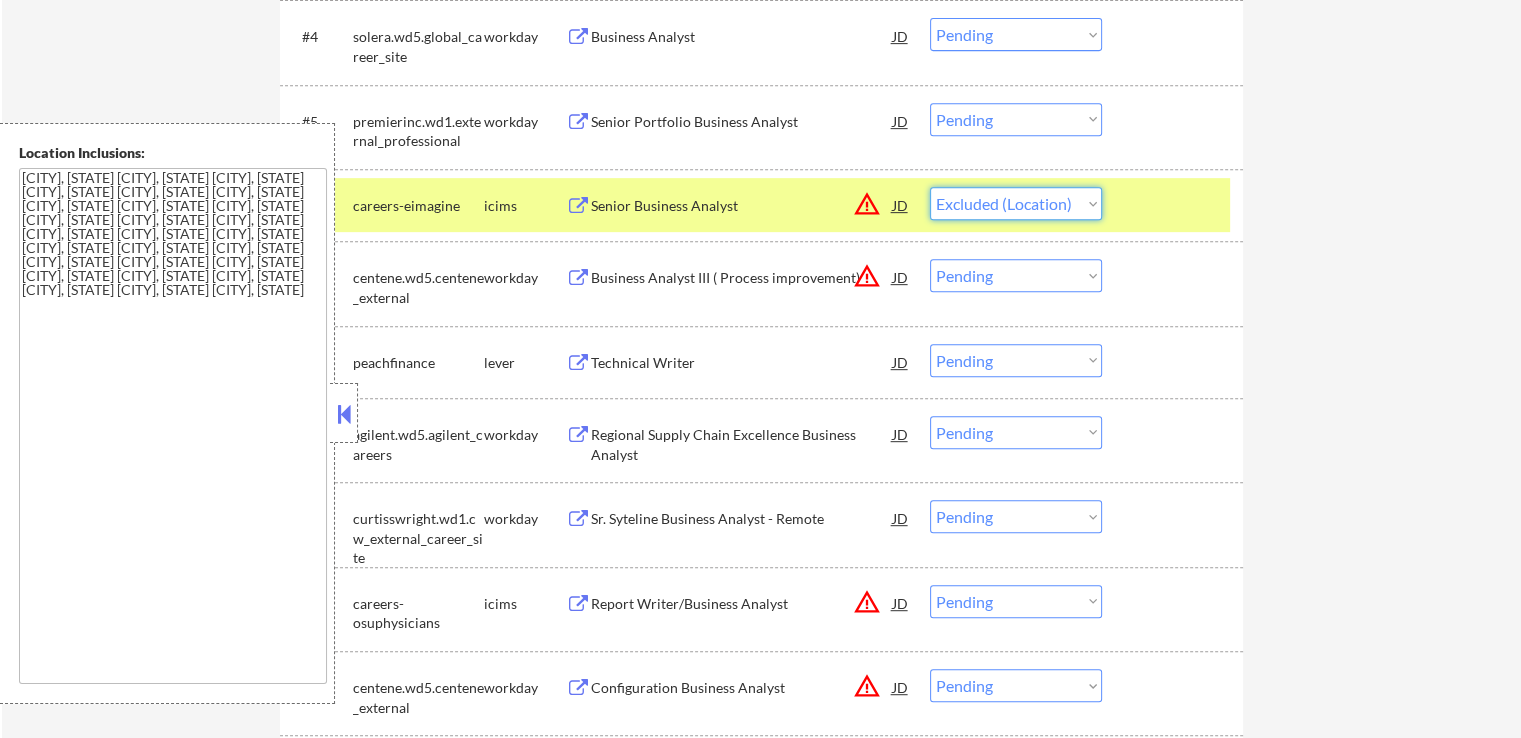 click on "Choose an option... Pending Applied Excluded (Questions) Excluded (Expired) Excluded (Location) Excluded (Bad Match) Excluded (Blocklist) Excluded (Salary) Excluded (Other)" at bounding box center [1016, 203] 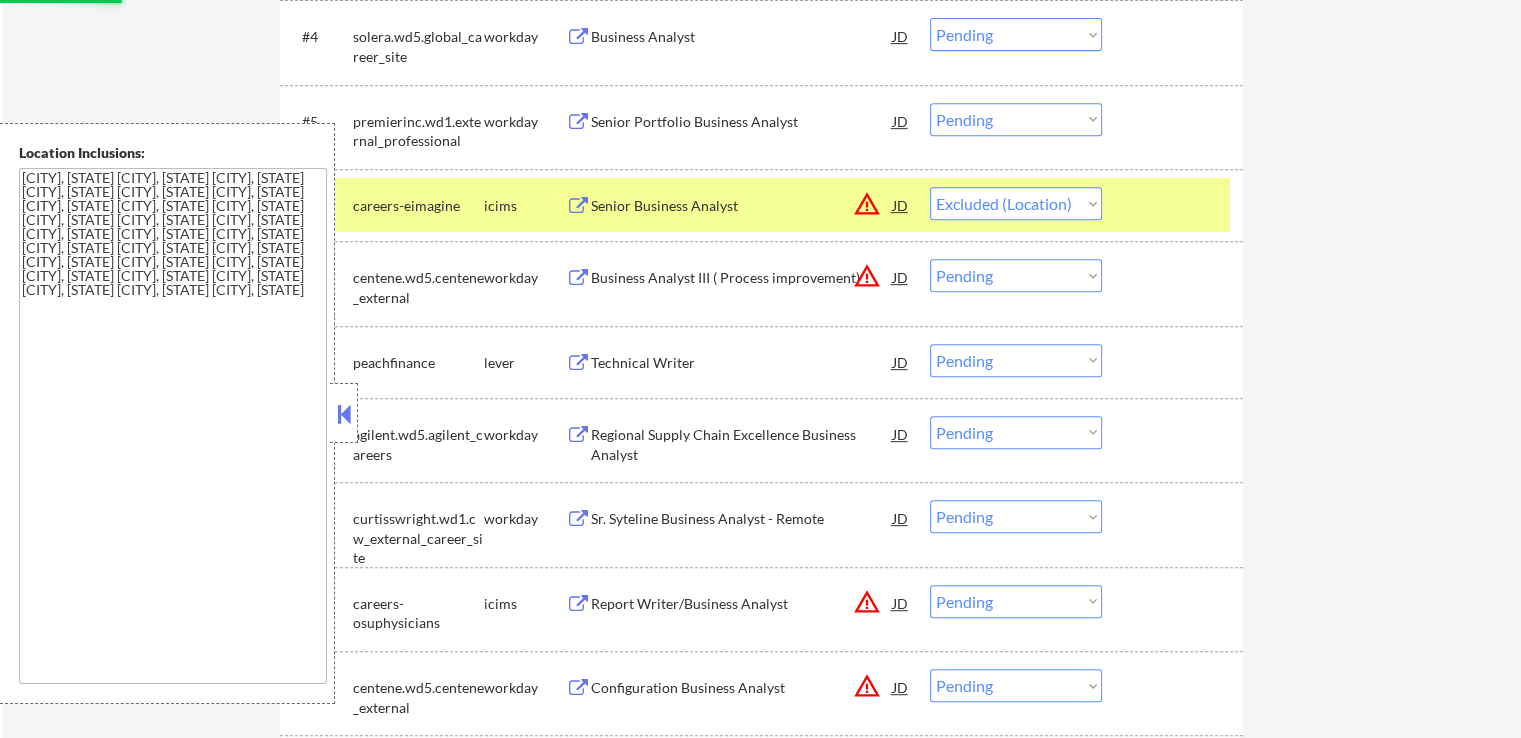 click on "← Return to /applysquad Mailslurp Inbox Job Search Builder [FIRST] [LAST] User Email: [EMAIL] Application Email: [EMAIL] Mailslurp Email: [EMAIL] LinkedIn: https://www.linkedin.com/in/[USERNAME]/
Phone: [PHONE] Current Location: [CITY], [STATE] Applies: 149 sent / 200 bought Internal Notes Now has 3 resumes!
Resume #1: tech writer
Resume #2: business analyst/process analyst
Resume #3: project manager (sending over slack)
- EF 6/11 Can work in country of residence?: yes Squad Notes Minimum salary: $120,000 Will need Visa to work in that country now/future?: no Download Resume Variation 1 Add a Job Manually Download Resume Variation 2 [PERSON] Applications Pending (39) Excluded (257) Applied (150) All (446) View All Results Back 1 / 1
Next Company ATS Title Status Date Applied #1 labcorp.wd1.external workday Sr. IT Project Analyst / Sr. Business Analyst V JD Choose an option... Pending Applied Excluded (Questions) Excluded (Expired) success #2" at bounding box center [761, 1099] 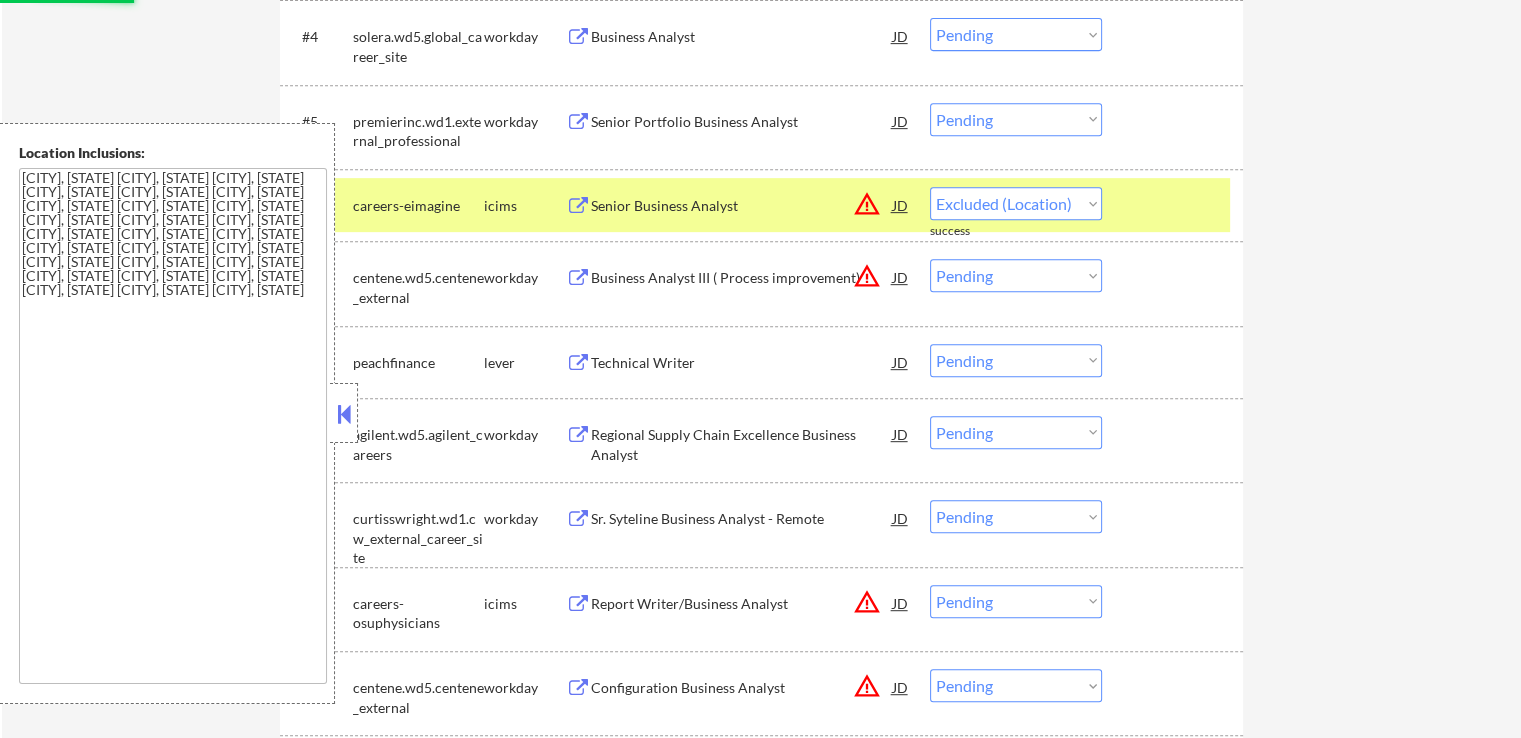 select on ""pending"" 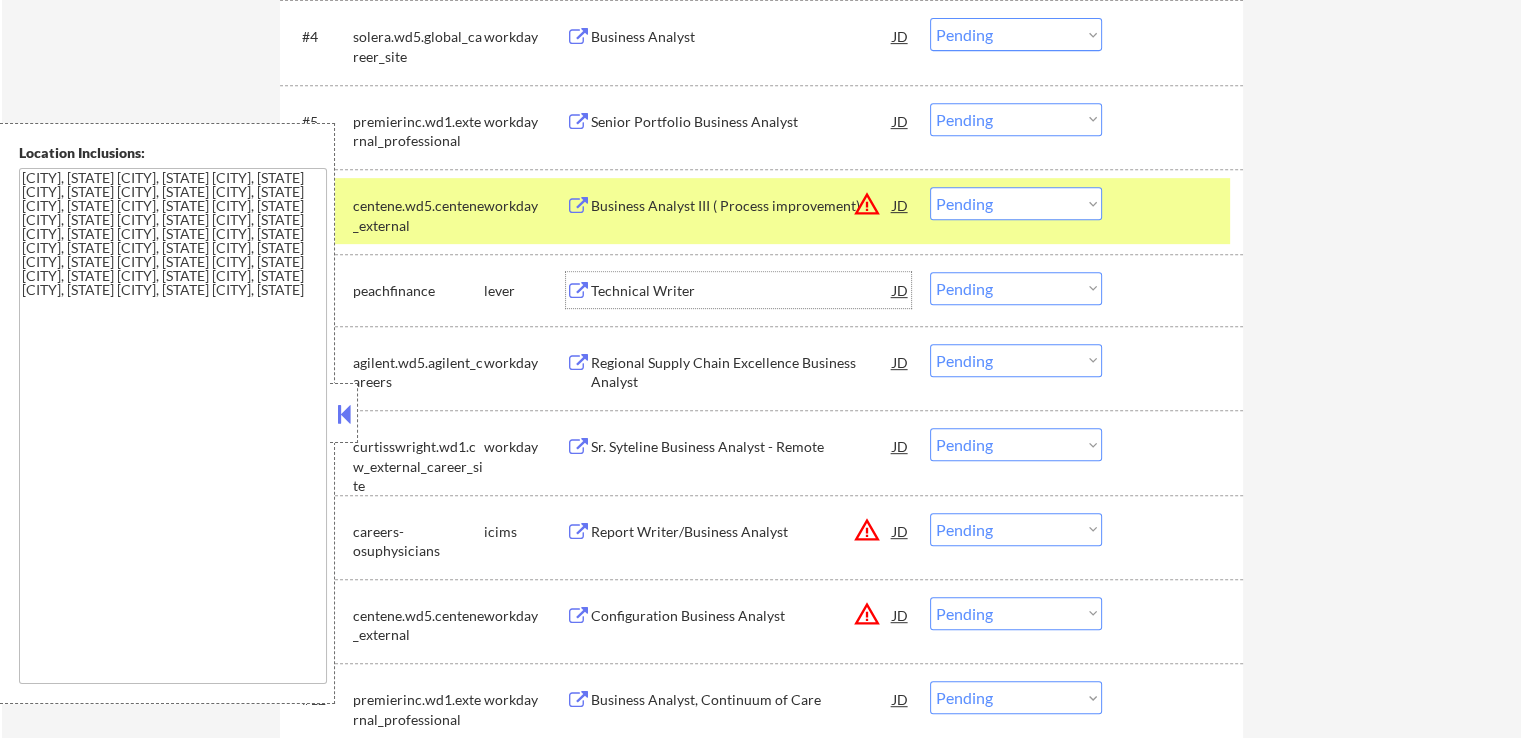 click on "Technical Writer" at bounding box center [742, 291] 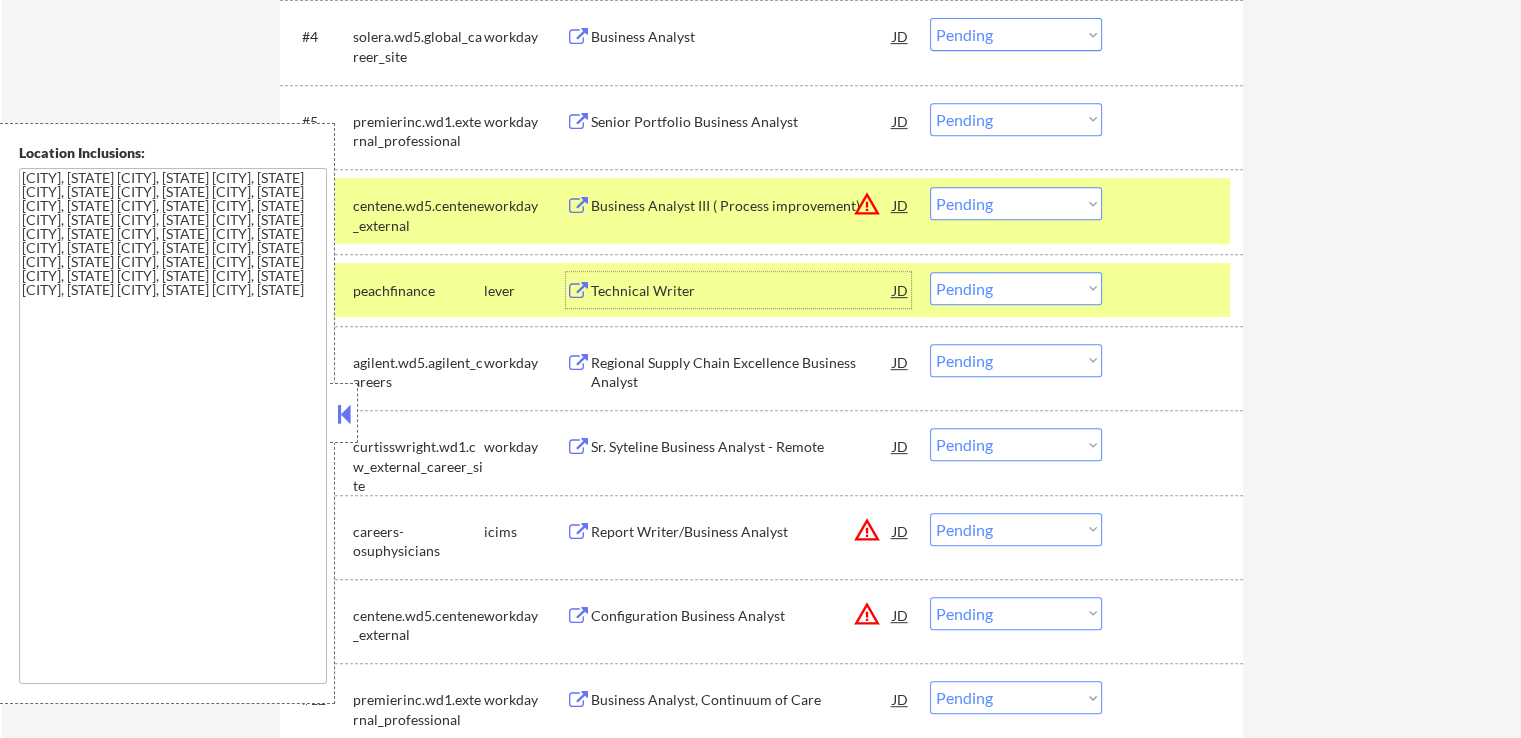 drag, startPoint x: 978, startPoint y: 279, endPoint x: 984, endPoint y: 301, distance: 22.803509 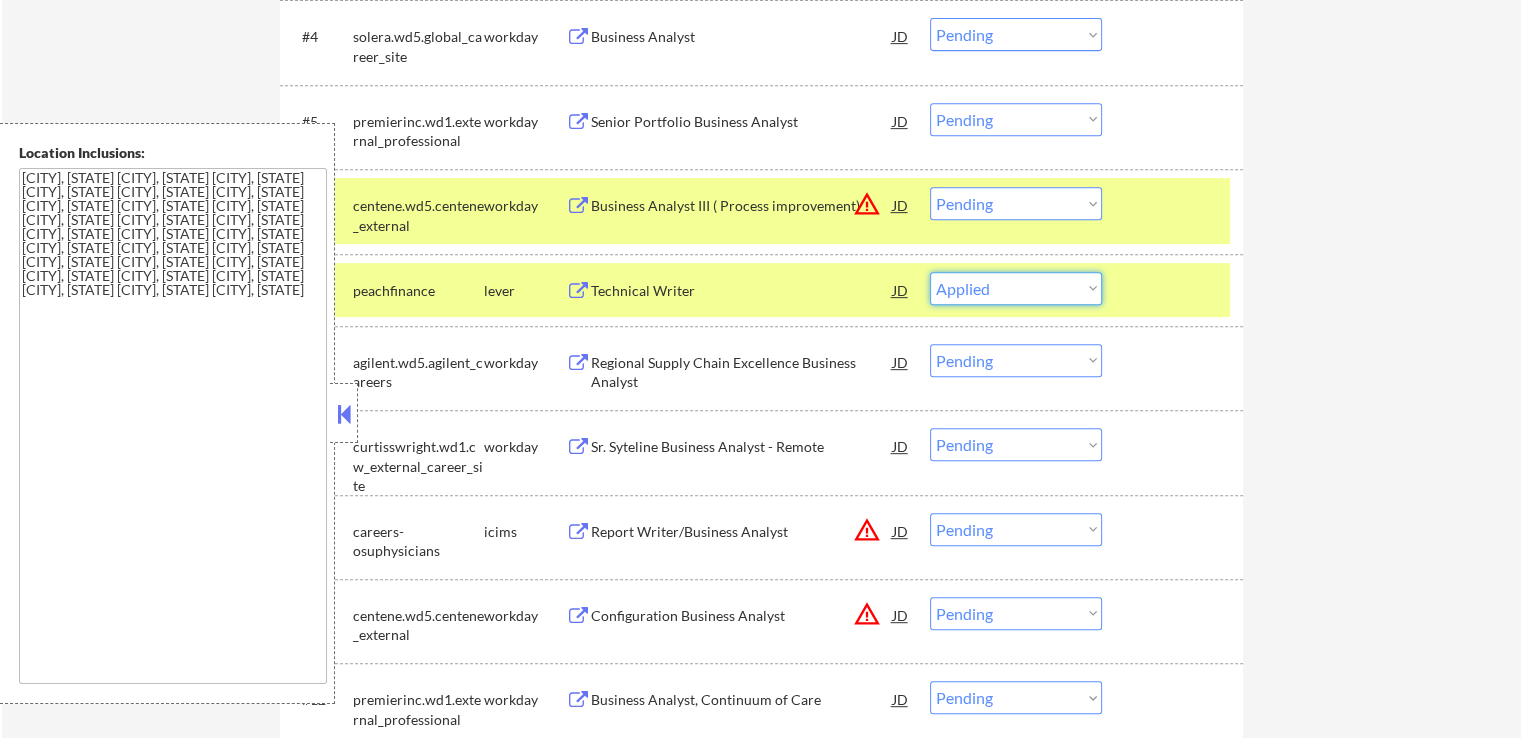 click on "Choose an option... Pending Applied Excluded (Questions) Excluded (Expired) Excluded (Location) Excluded (Bad Match) Excluded (Blocklist) Excluded (Salary) Excluded (Other)" at bounding box center [1016, 288] 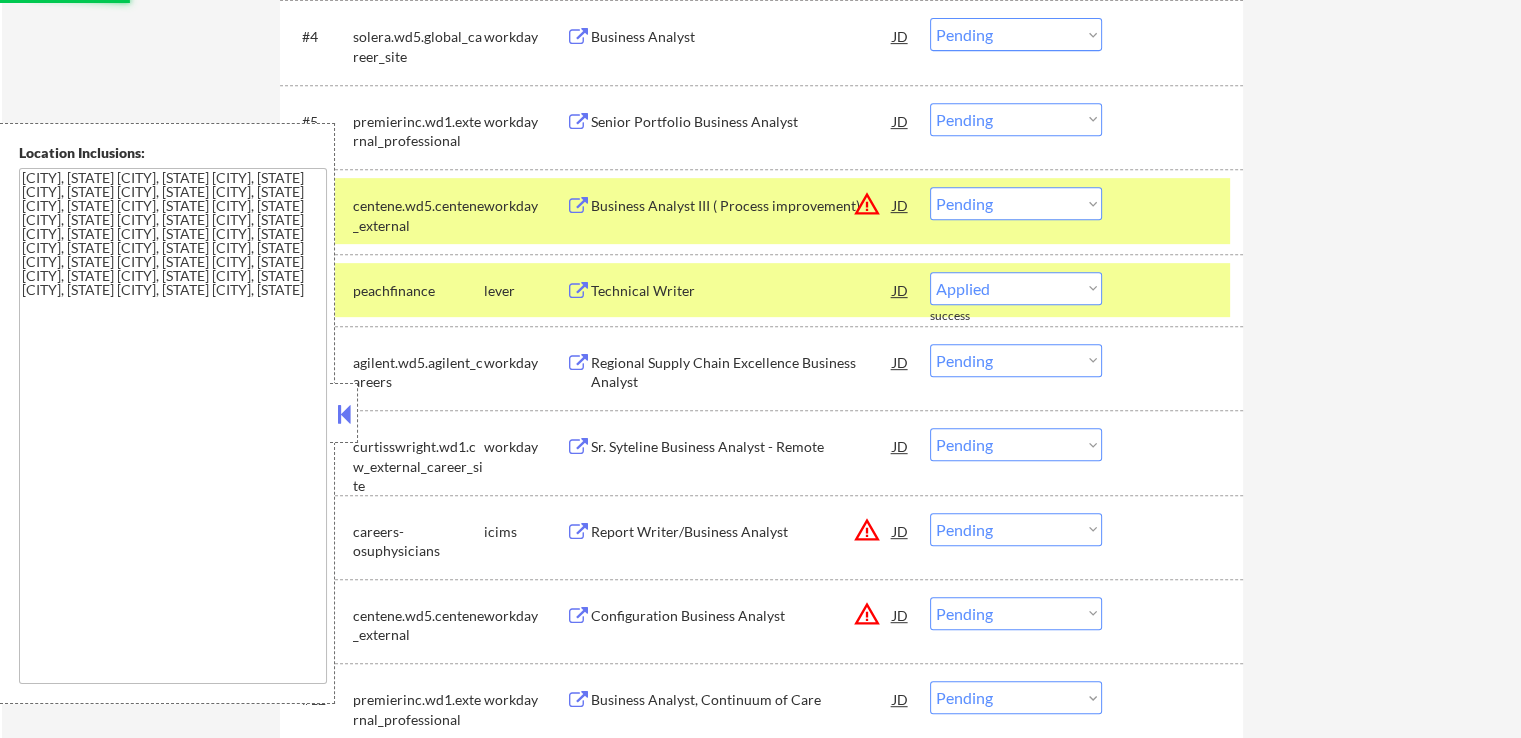 select on ""pending"" 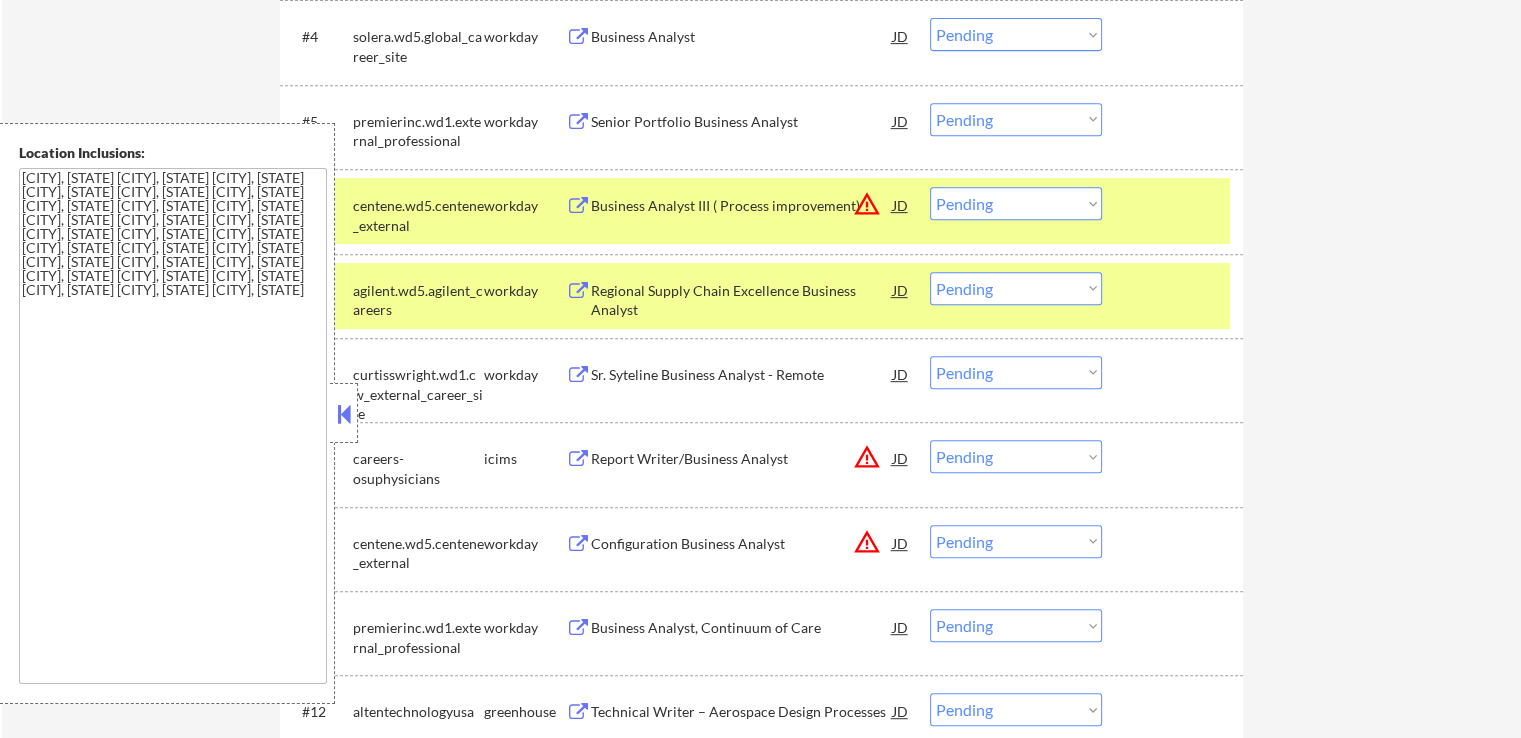 click on "Choose an option... Pending Applied Excluded (Questions) Excluded (Expired) Excluded (Location) Excluded (Bad Match) Excluded (Blocklist) Excluded (Salary) Excluded (Other)" at bounding box center [1016, 203] 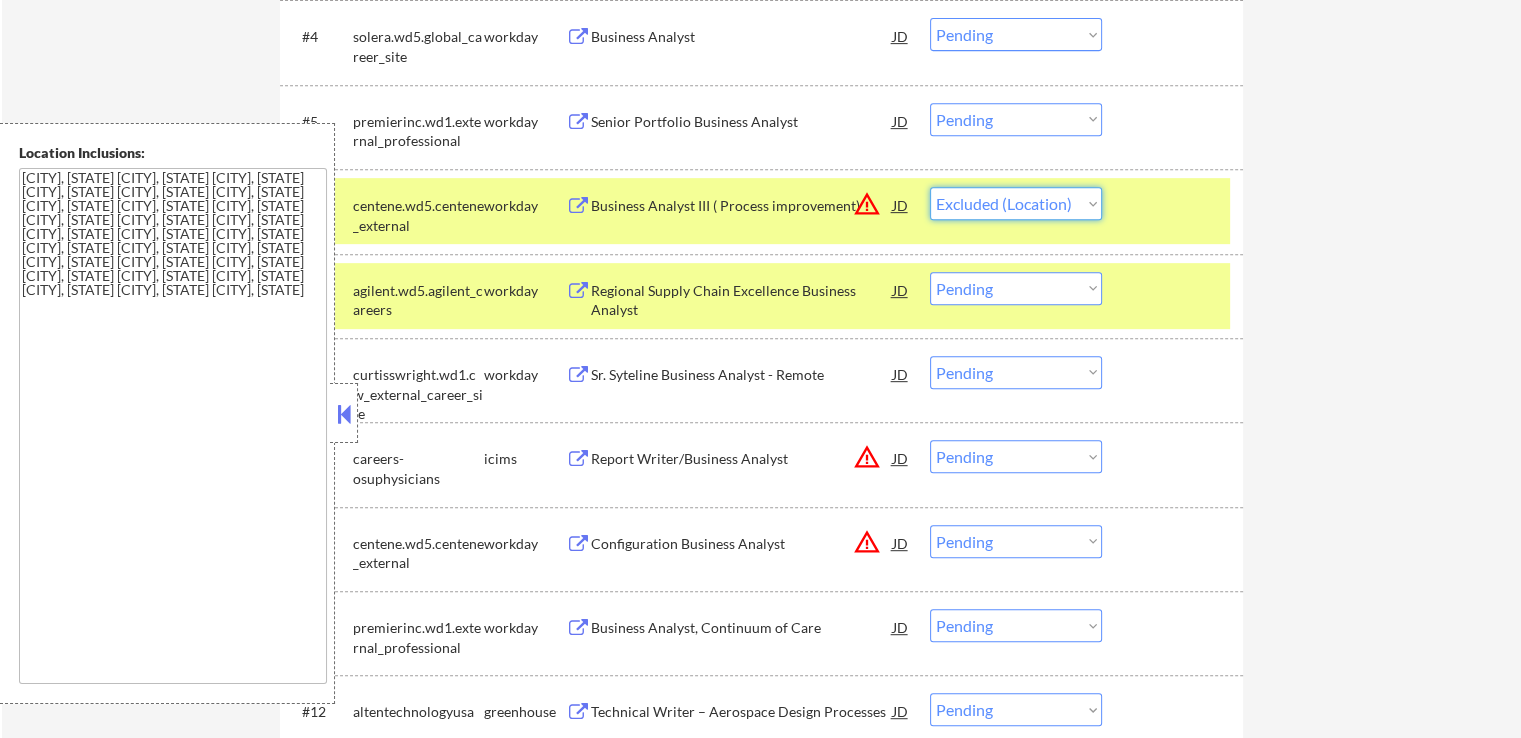 click on "Choose an option... Pending Applied Excluded (Questions) Excluded (Expired) Excluded (Location) Excluded (Bad Match) Excluded (Blocklist) Excluded (Salary) Excluded (Other)" at bounding box center (1016, 203) 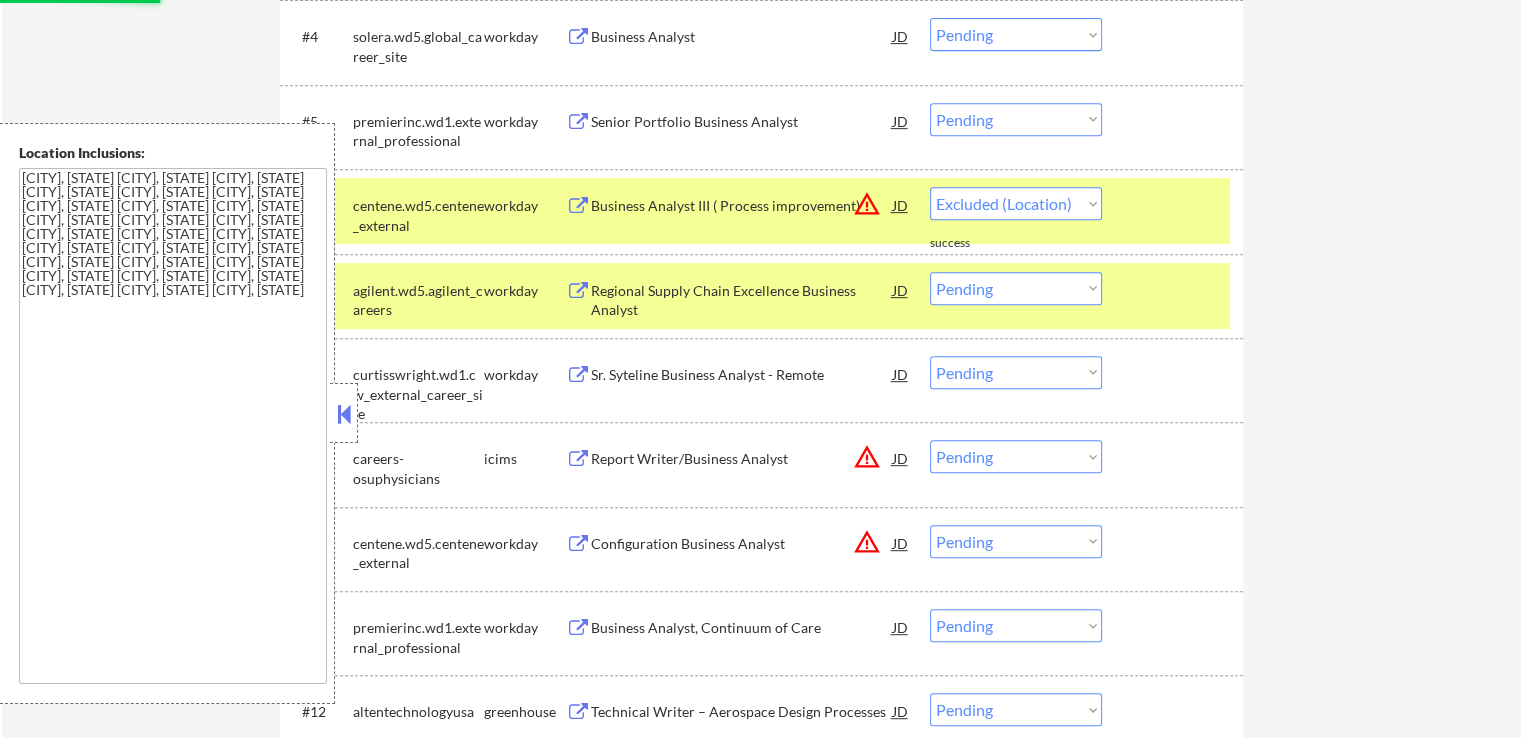 select on ""pending"" 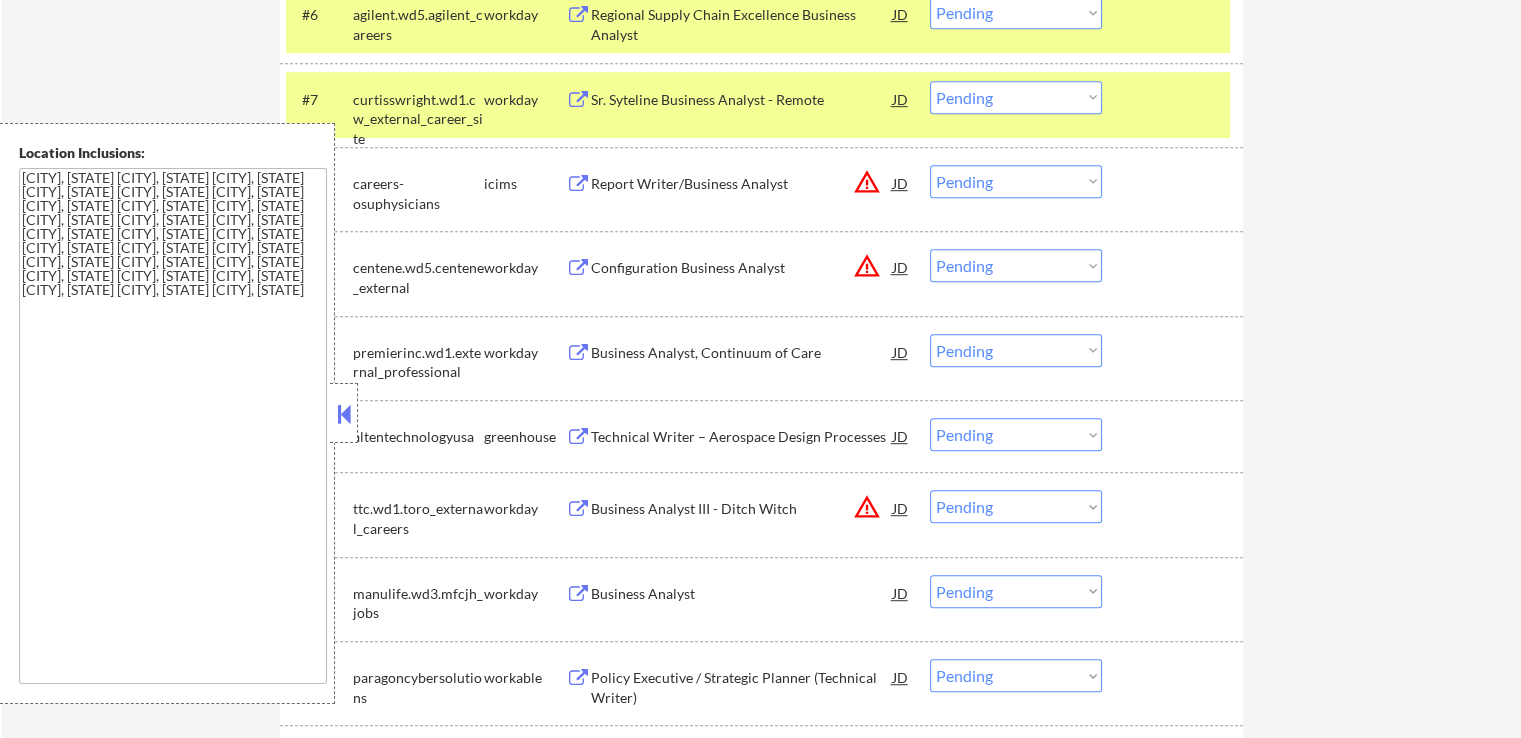 scroll, scrollTop: 1100, scrollLeft: 0, axis: vertical 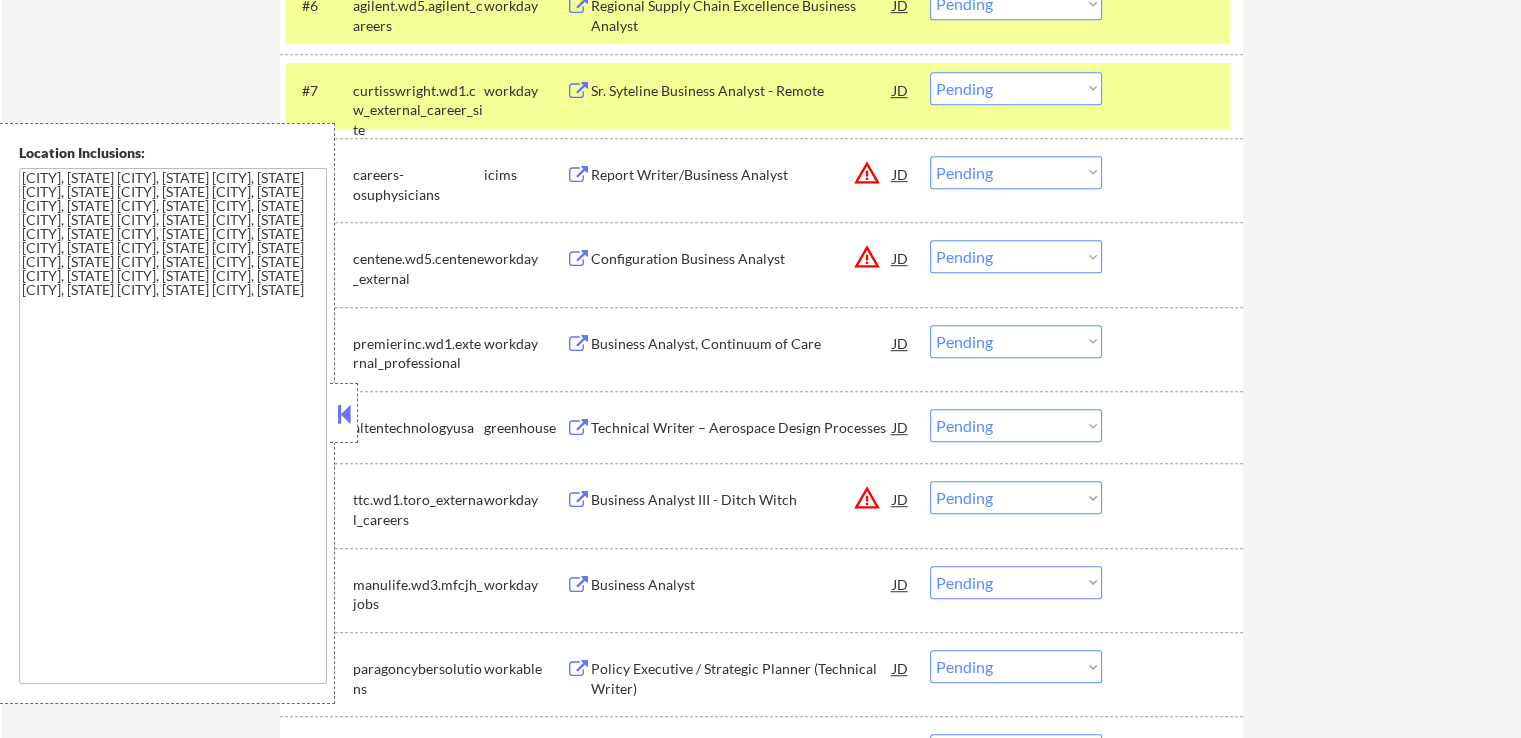 click on "Choose an option... Pending Applied Excluded (Questions) Excluded (Expired) Excluded (Location) Excluded (Bad Match) Excluded (Blocklist) Excluded (Salary) Excluded (Other)" at bounding box center [1016, 256] 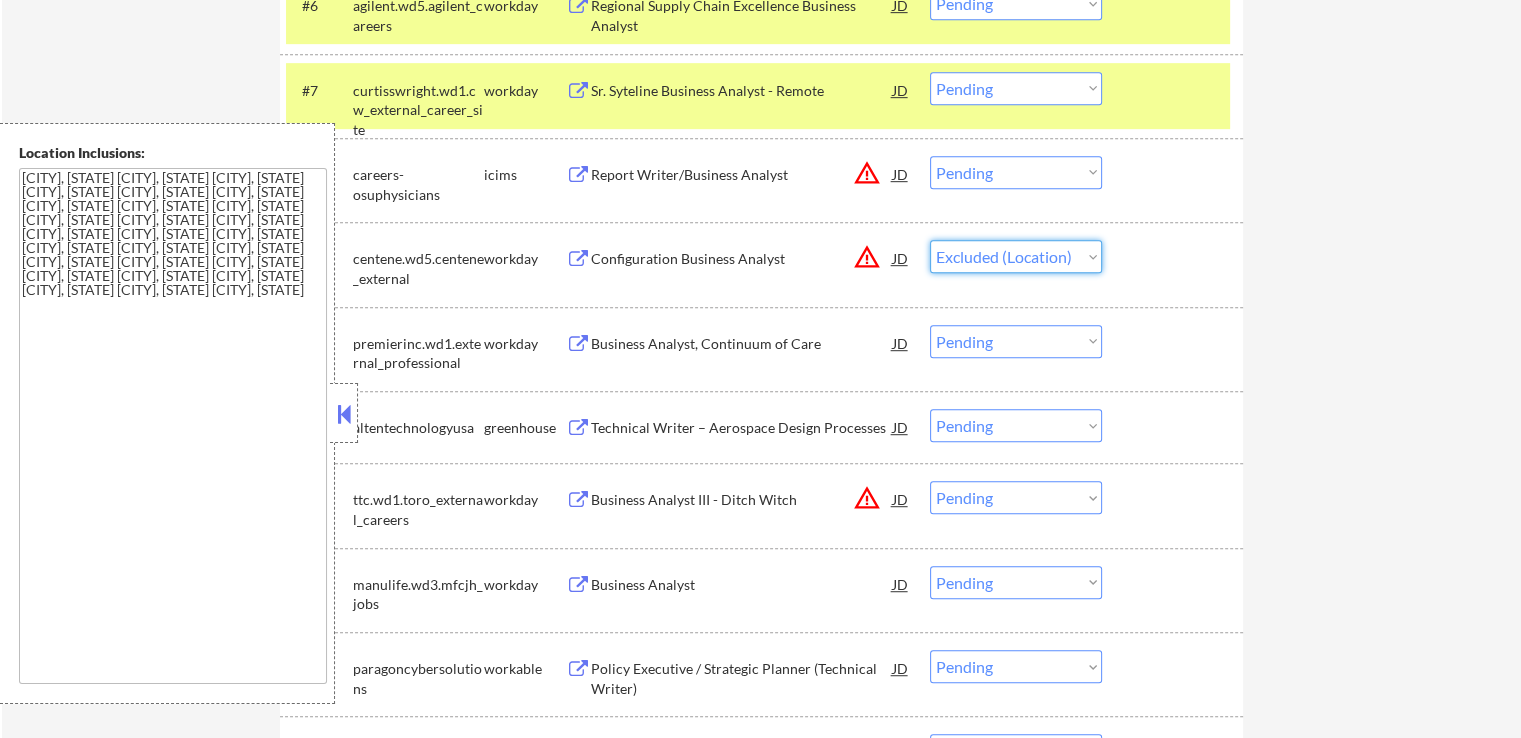 click on "Choose an option... Pending Applied Excluded (Questions) Excluded (Expired) Excluded (Location) Excluded (Bad Match) Excluded (Blocklist) Excluded (Salary) Excluded (Other)" at bounding box center (1016, 256) 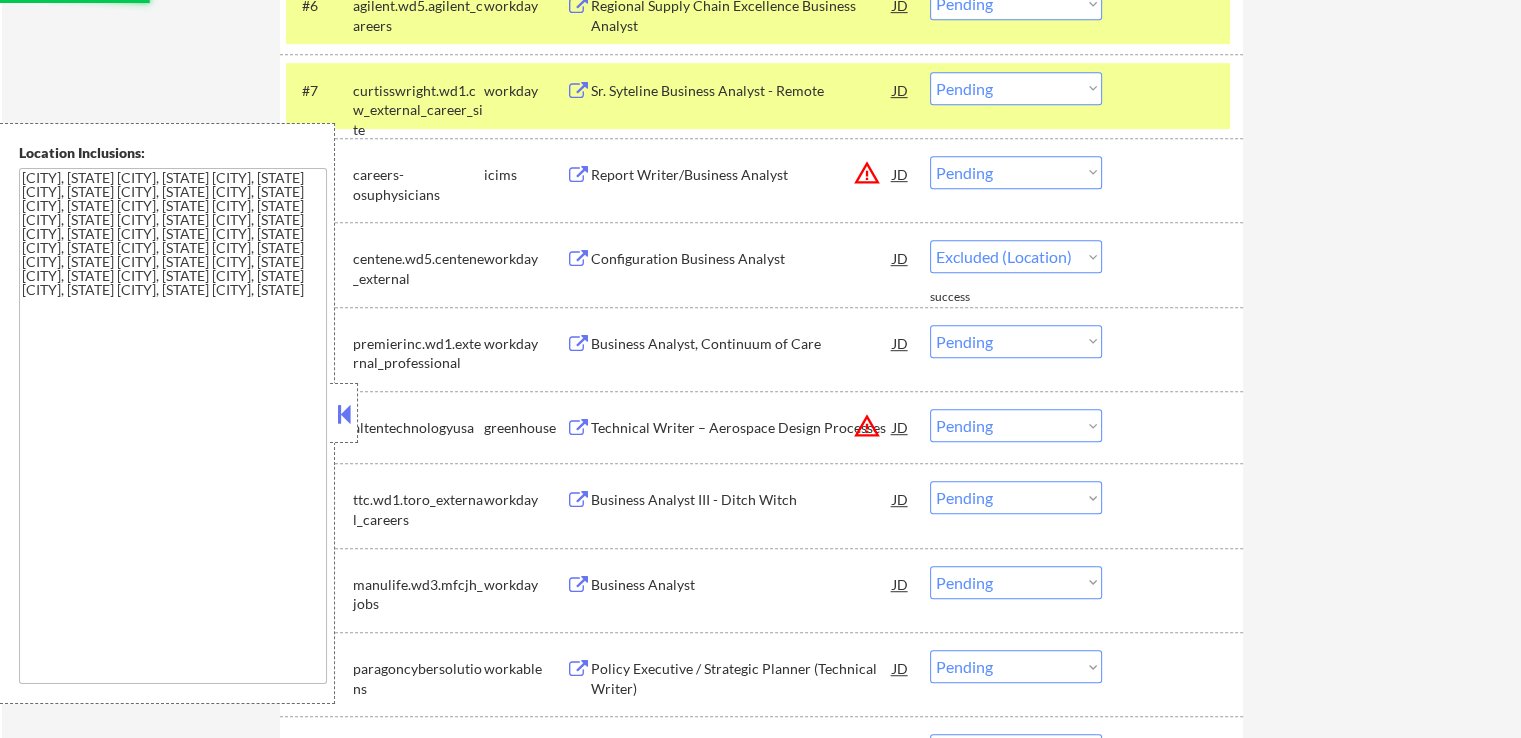 select on ""pending"" 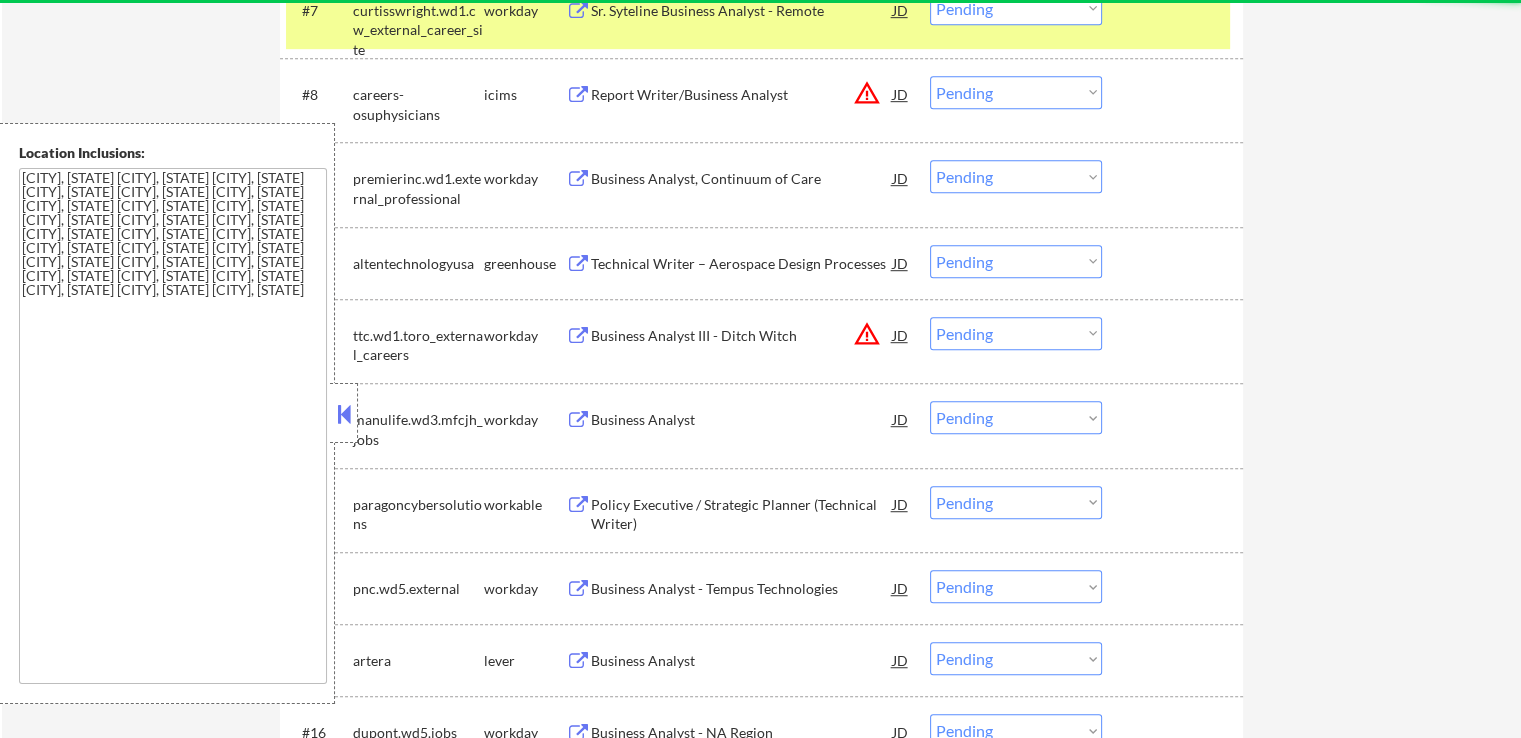 scroll, scrollTop: 1300, scrollLeft: 0, axis: vertical 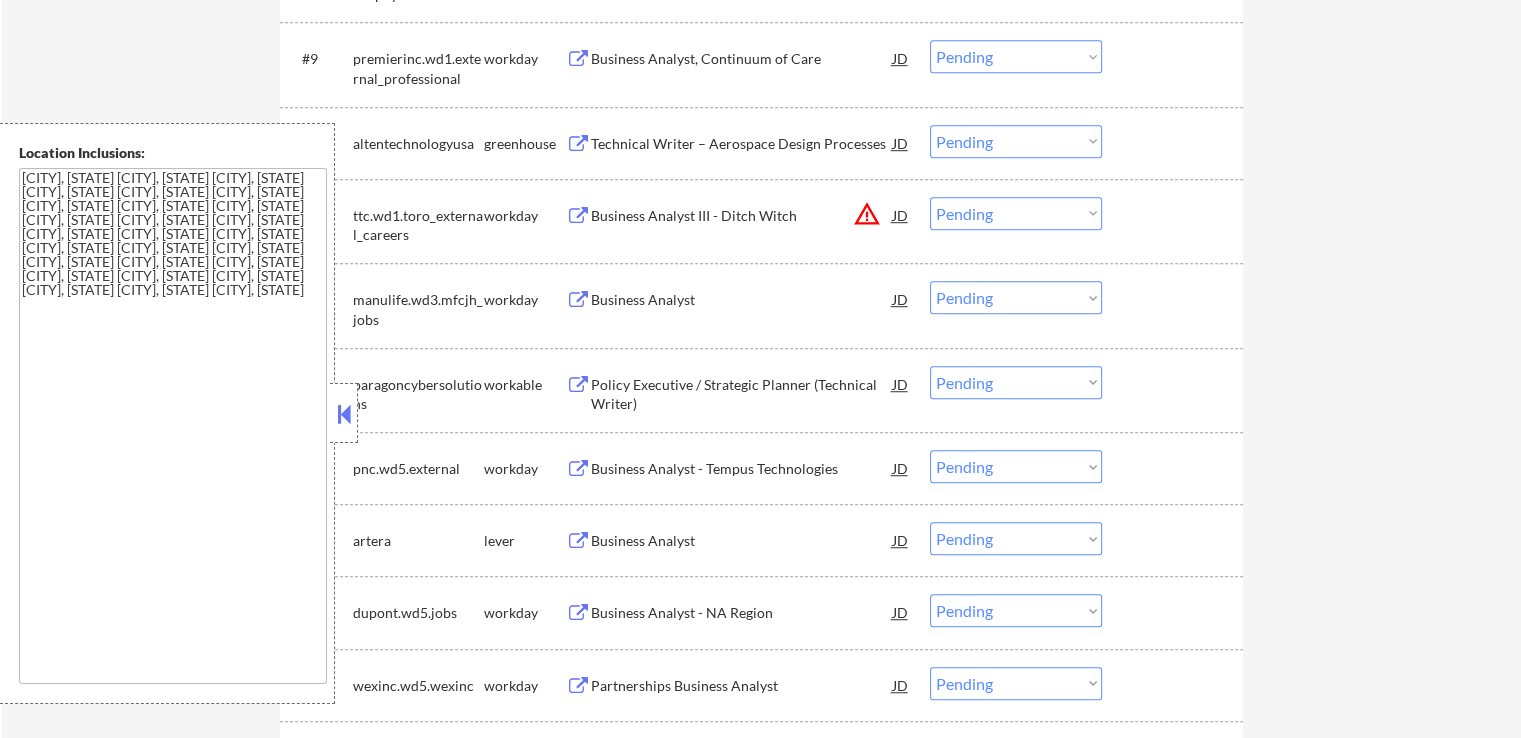 click at bounding box center (578, 144) 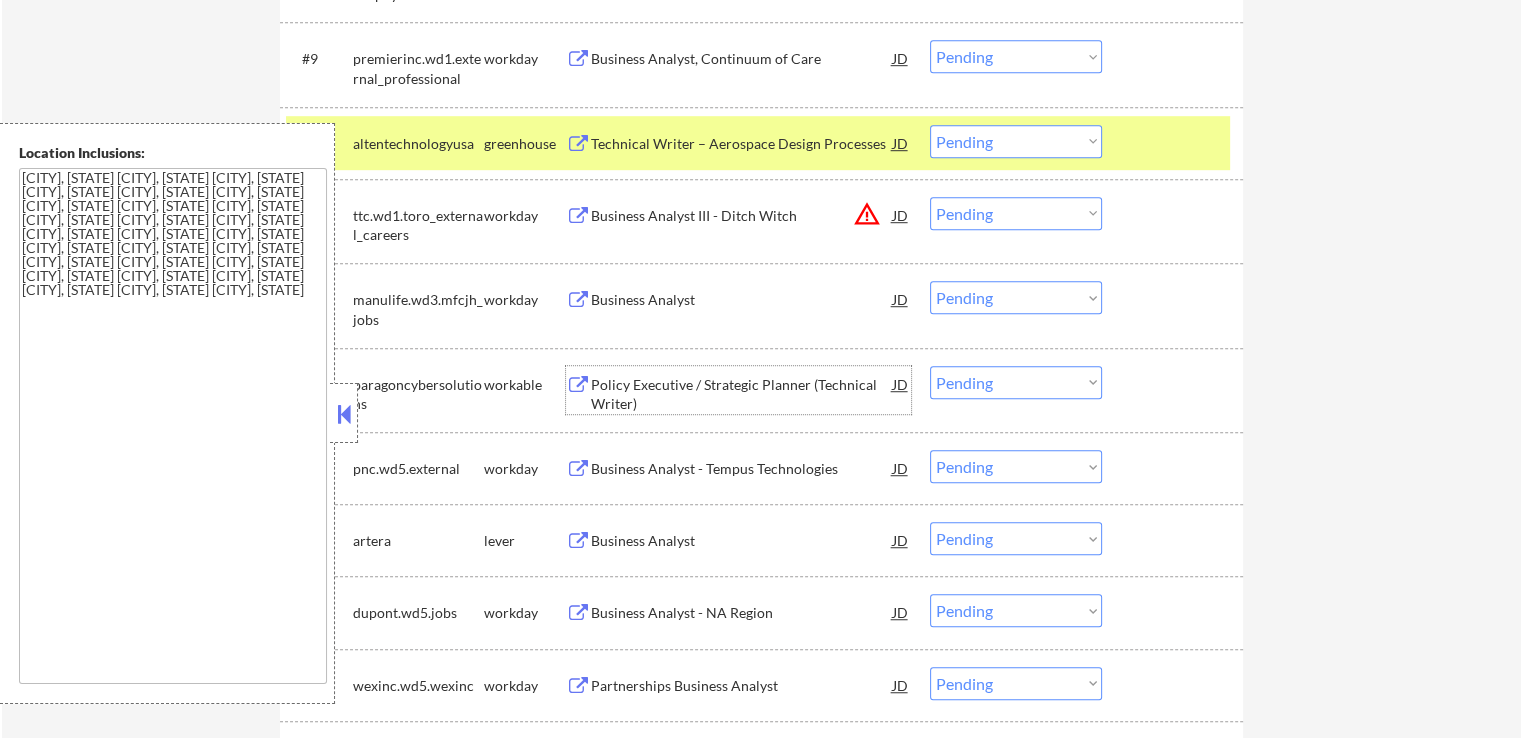 click on "Policy Executive / Strategic Planner (Technical Writer)" at bounding box center [742, 394] 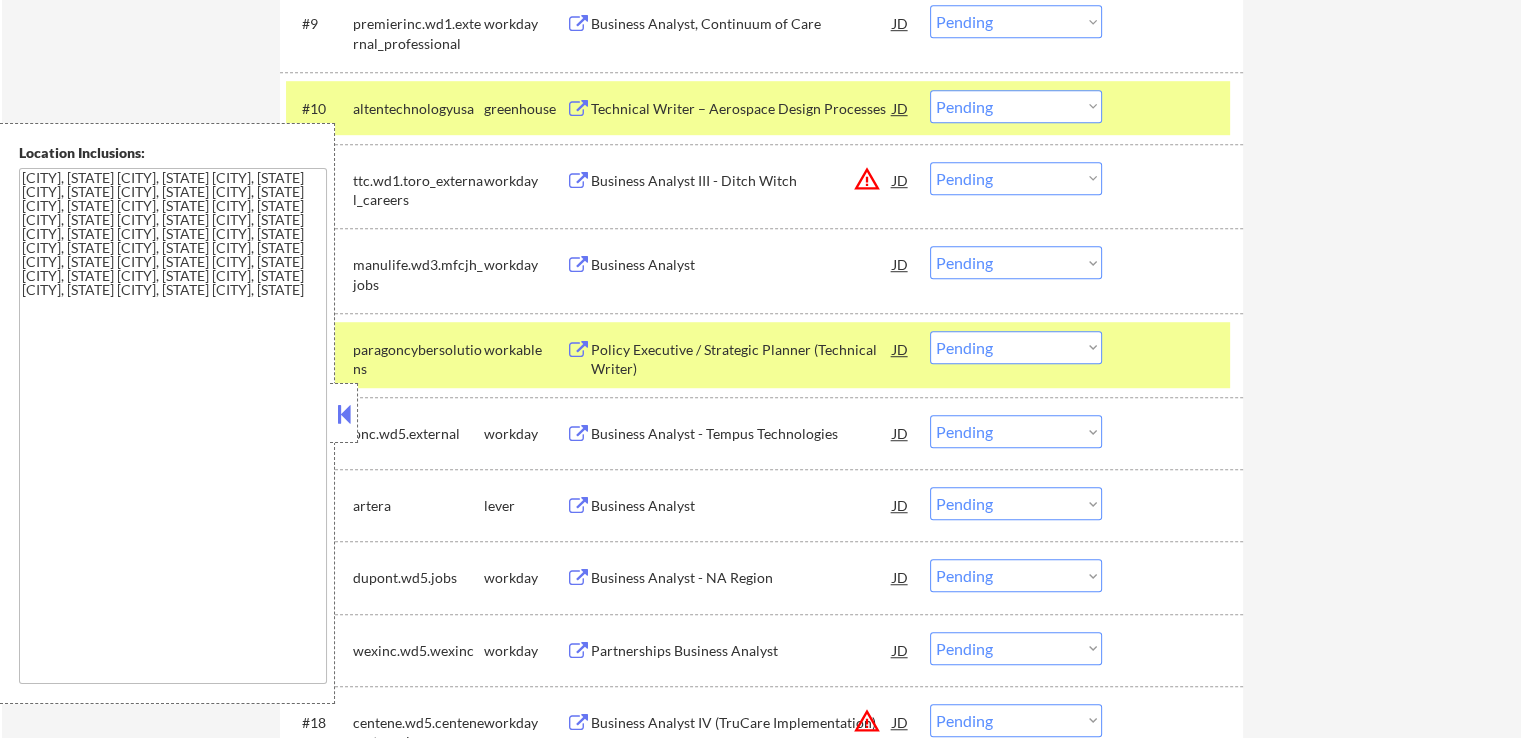 scroll, scrollTop: 1300, scrollLeft: 0, axis: vertical 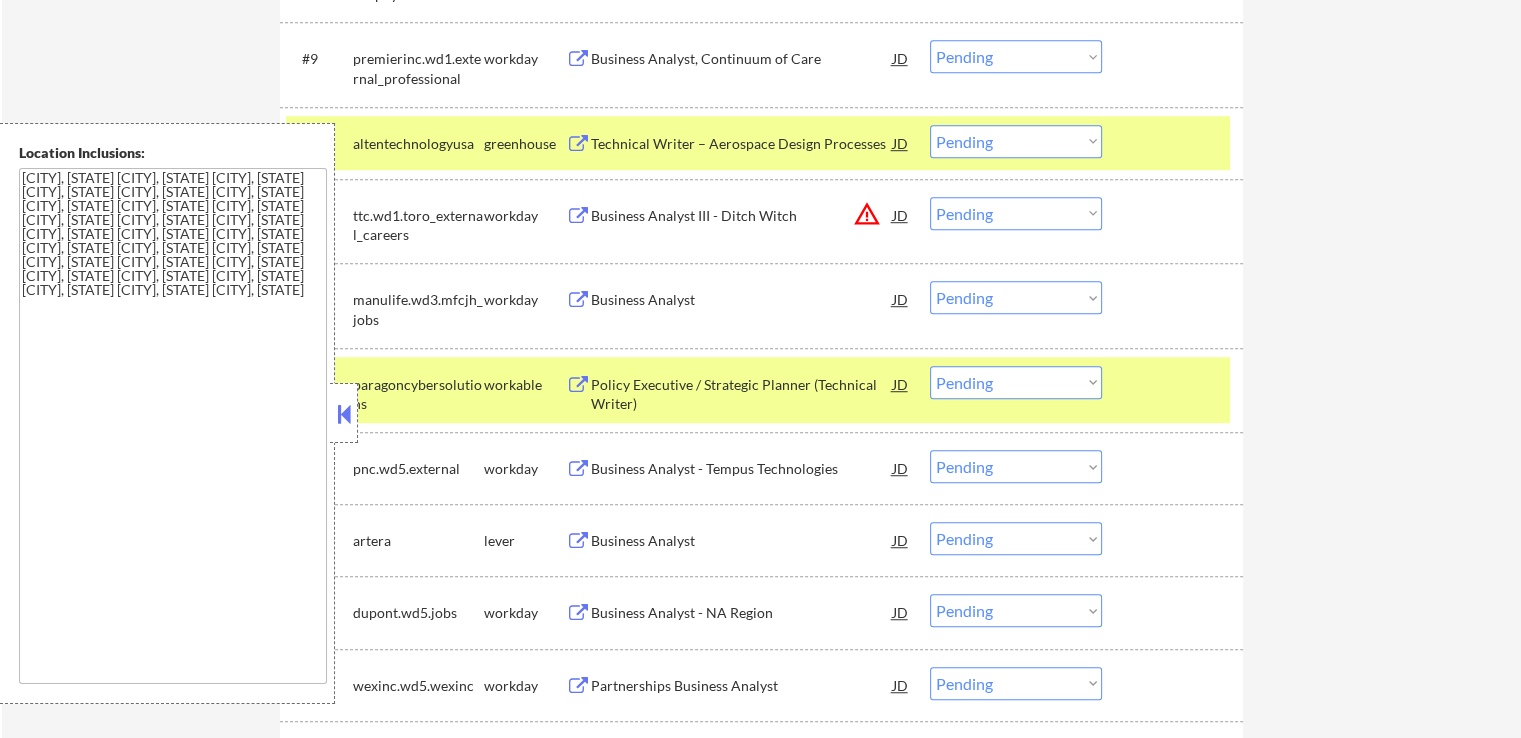click on "Choose an option... Pending Applied Excluded (Questions) Excluded (Expired) Excluded (Location) Excluded (Bad Match) Excluded (Blocklist) Excluded (Salary) Excluded (Other)" at bounding box center [1016, 141] 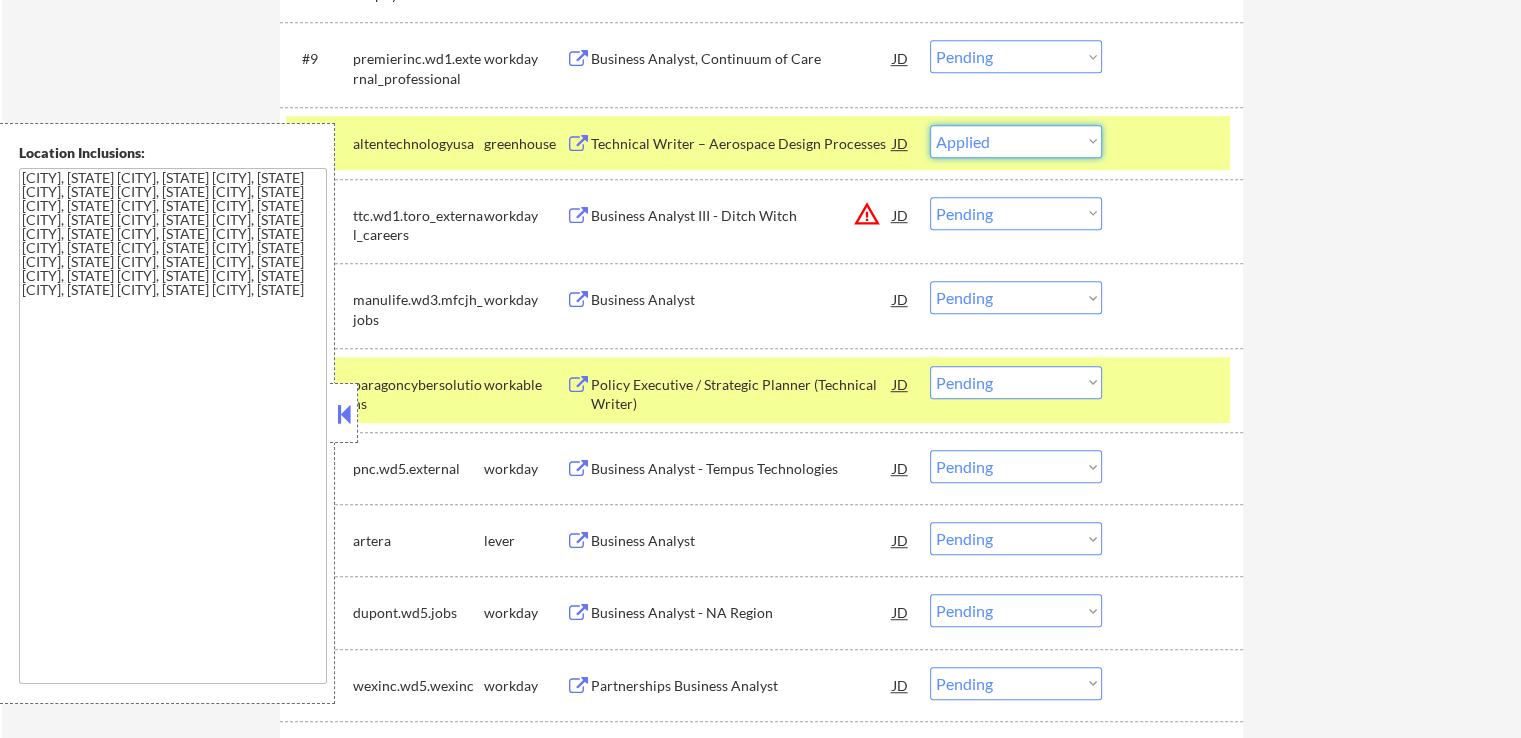 click on "Choose an option... Pending Applied Excluded (Questions) Excluded (Expired) Excluded (Location) Excluded (Bad Match) Excluded (Blocklist) Excluded (Salary) Excluded (Other)" at bounding box center (1016, 141) 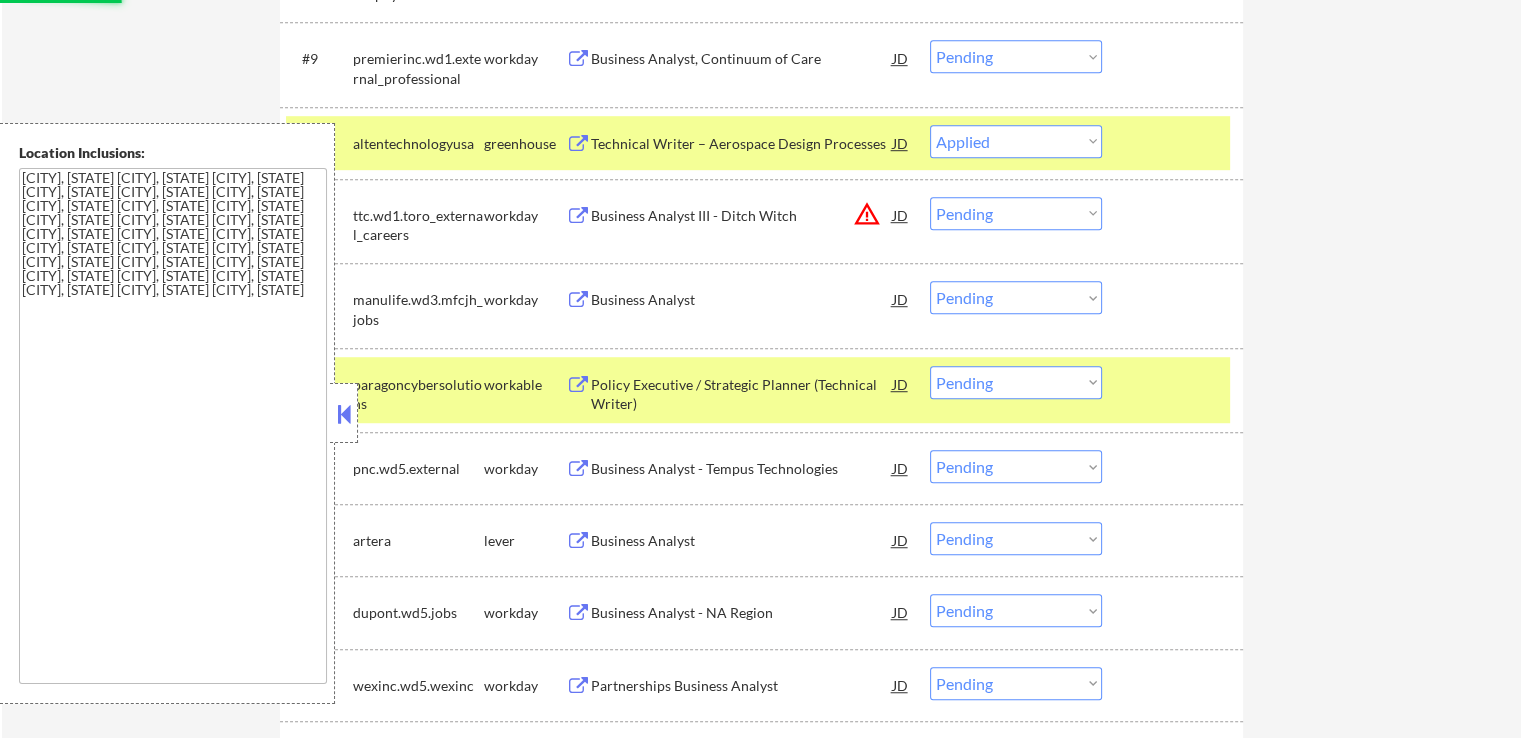 select on ""pending"" 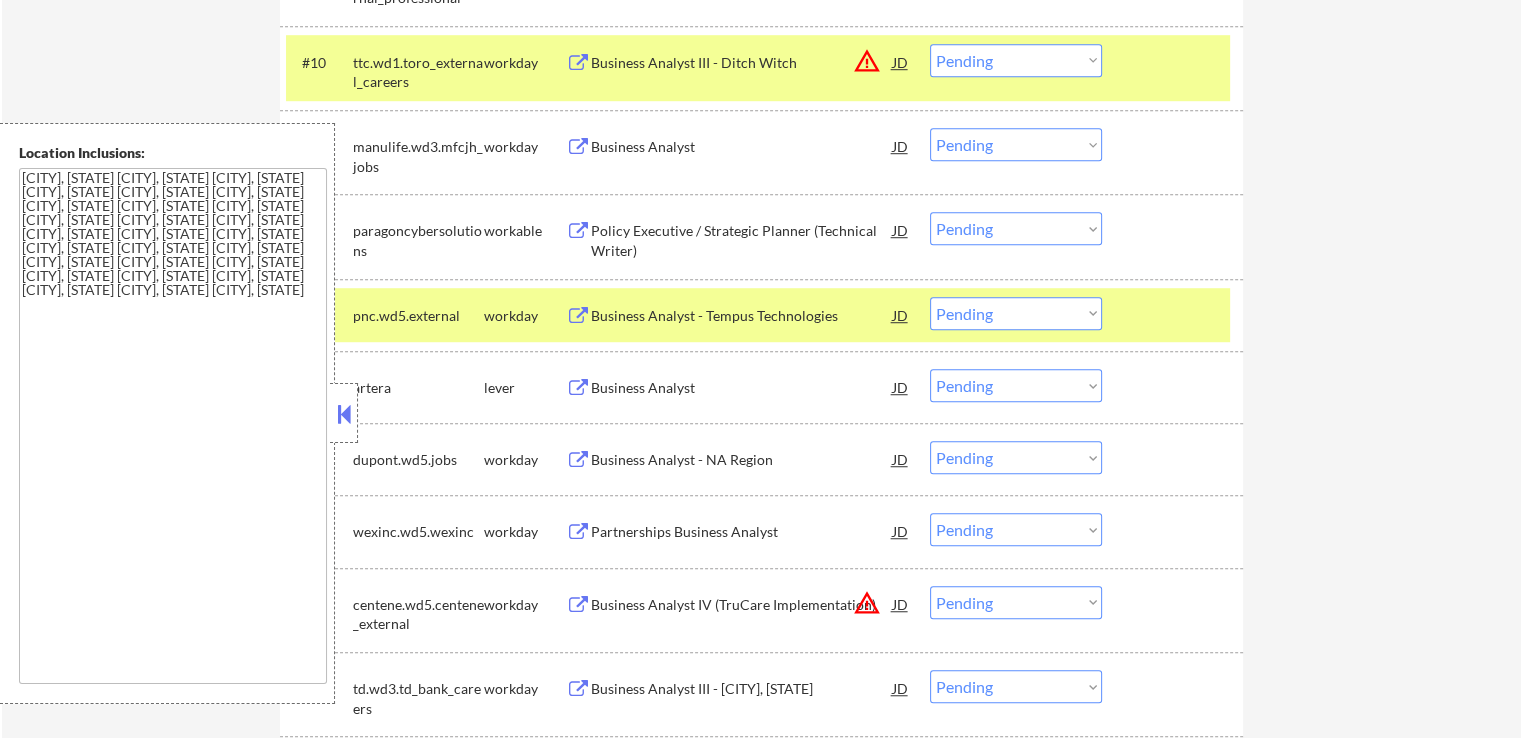 scroll, scrollTop: 1500, scrollLeft: 0, axis: vertical 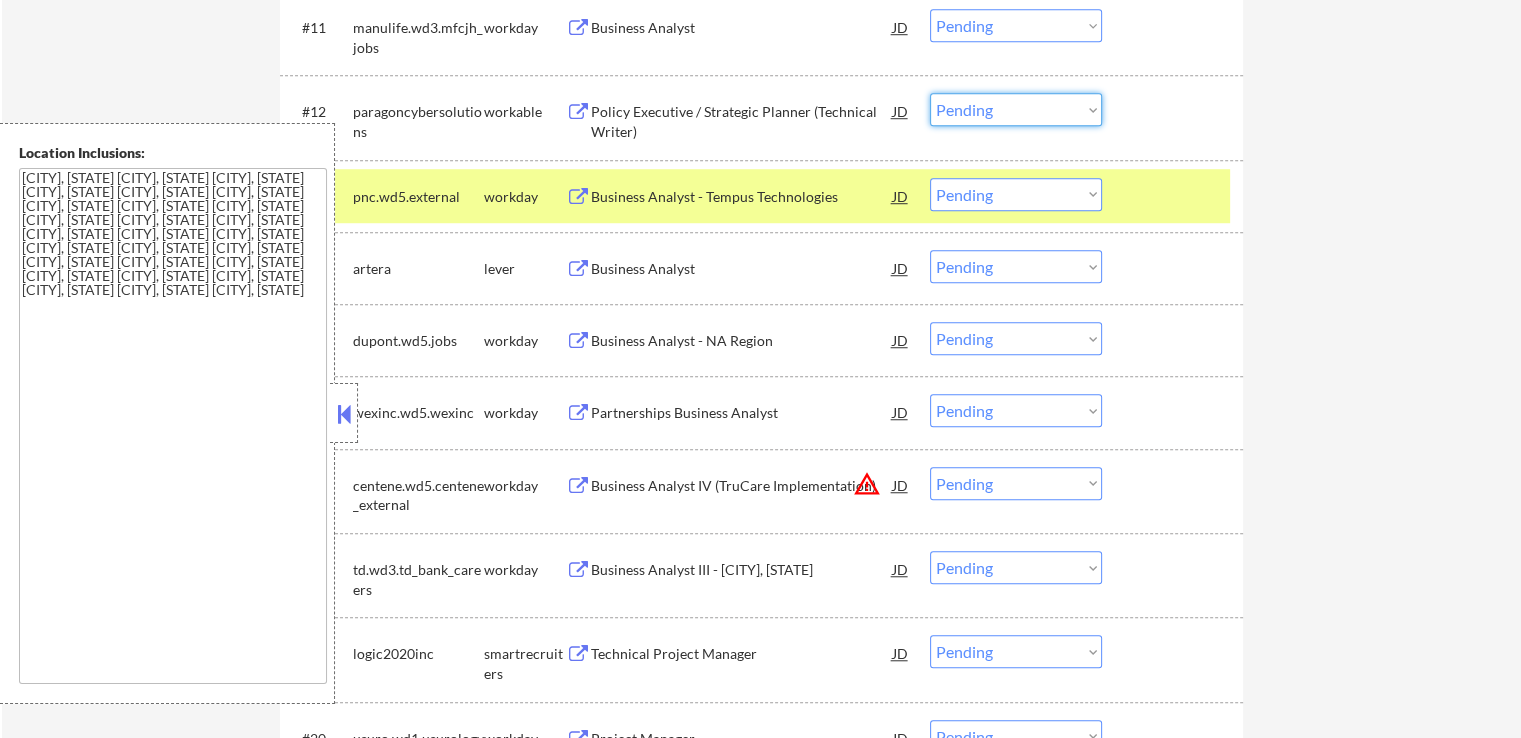 click on "Choose an option... Pending Applied Excluded (Questions) Excluded (Expired) Excluded (Location) Excluded (Bad Match) Excluded (Blocklist) Excluded (Salary) Excluded (Other)" at bounding box center (1016, 109) 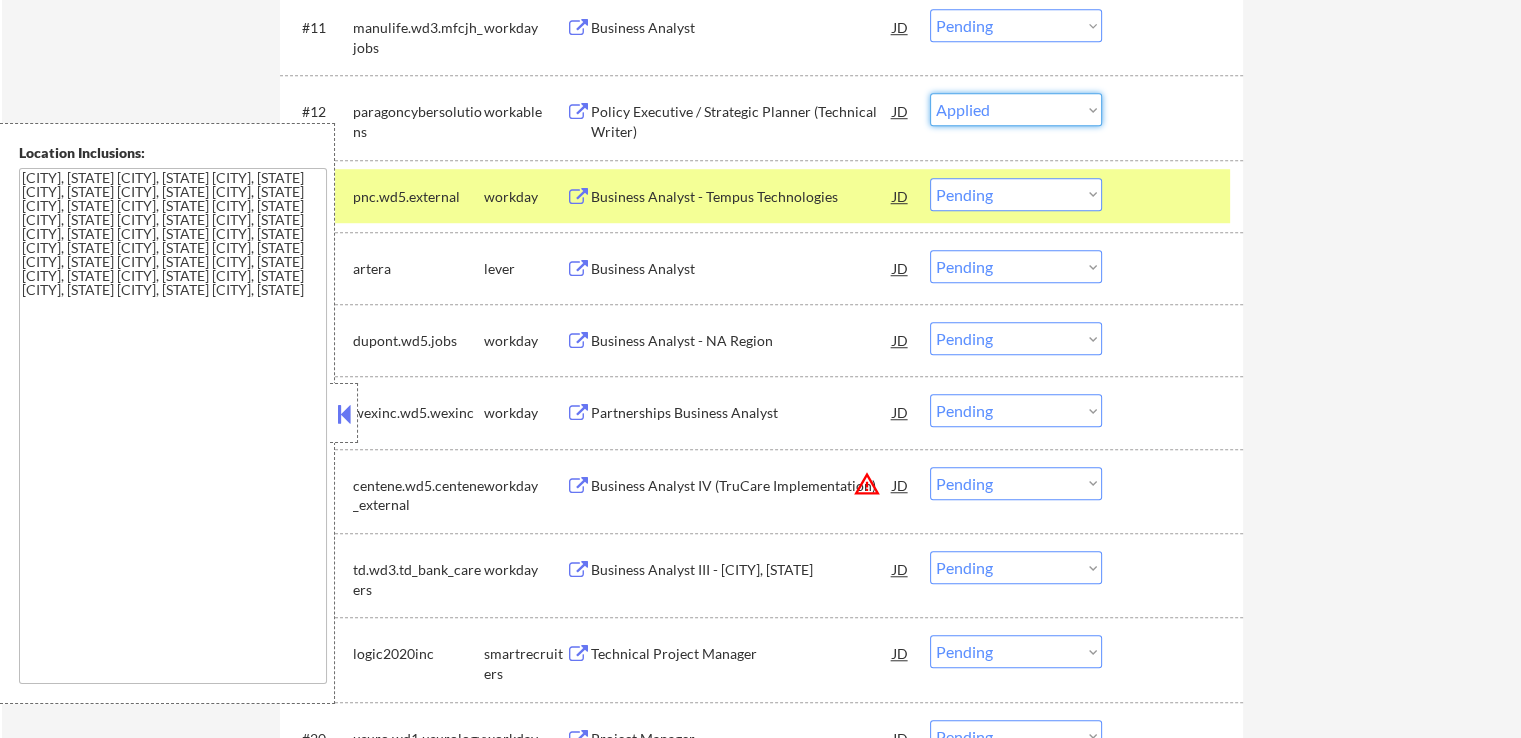 click on "Choose an option... Pending Applied Excluded (Questions) Excluded (Expired) Excluded (Location) Excluded (Bad Match) Excluded (Blocklist) Excluded (Salary) Excluded (Other)" at bounding box center [1016, 109] 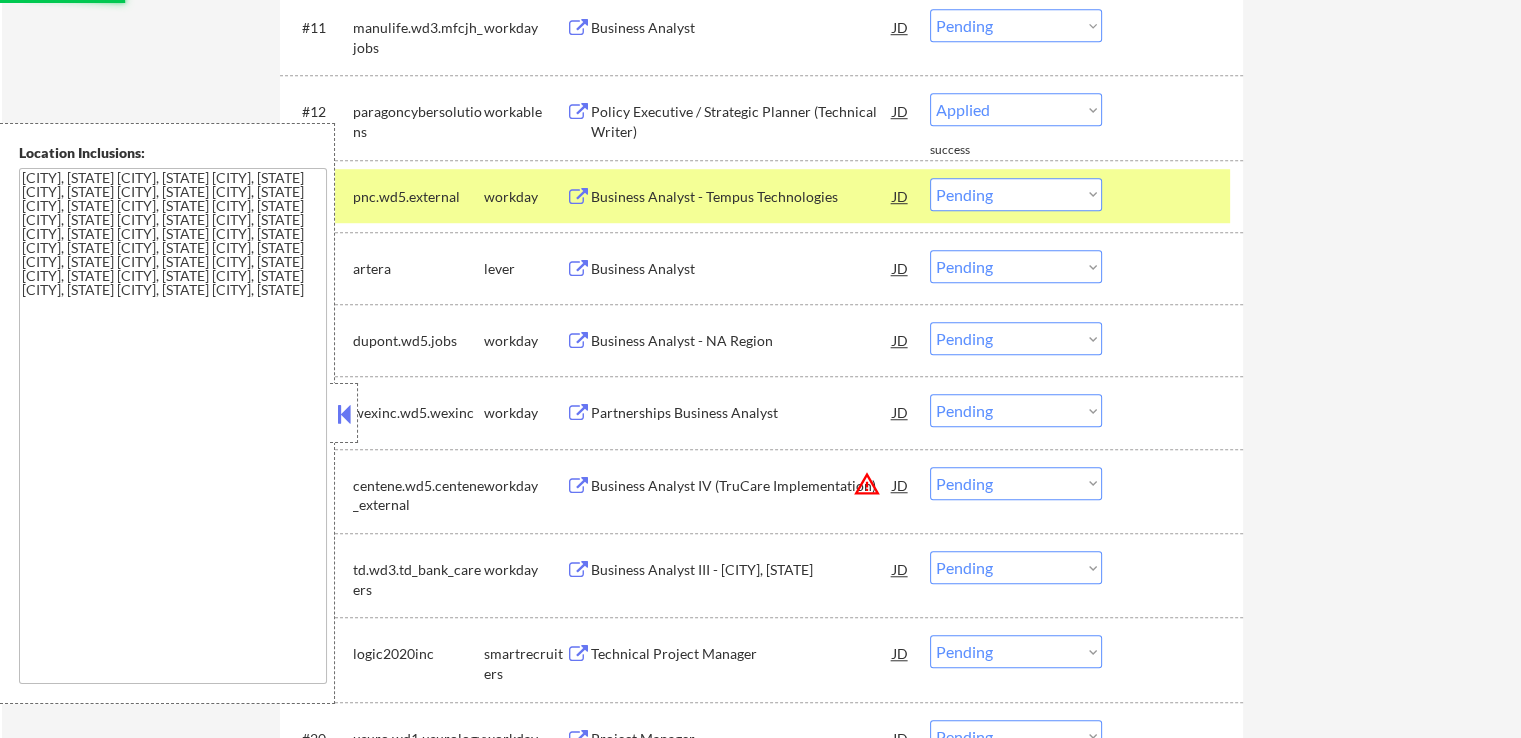 select on ""pending"" 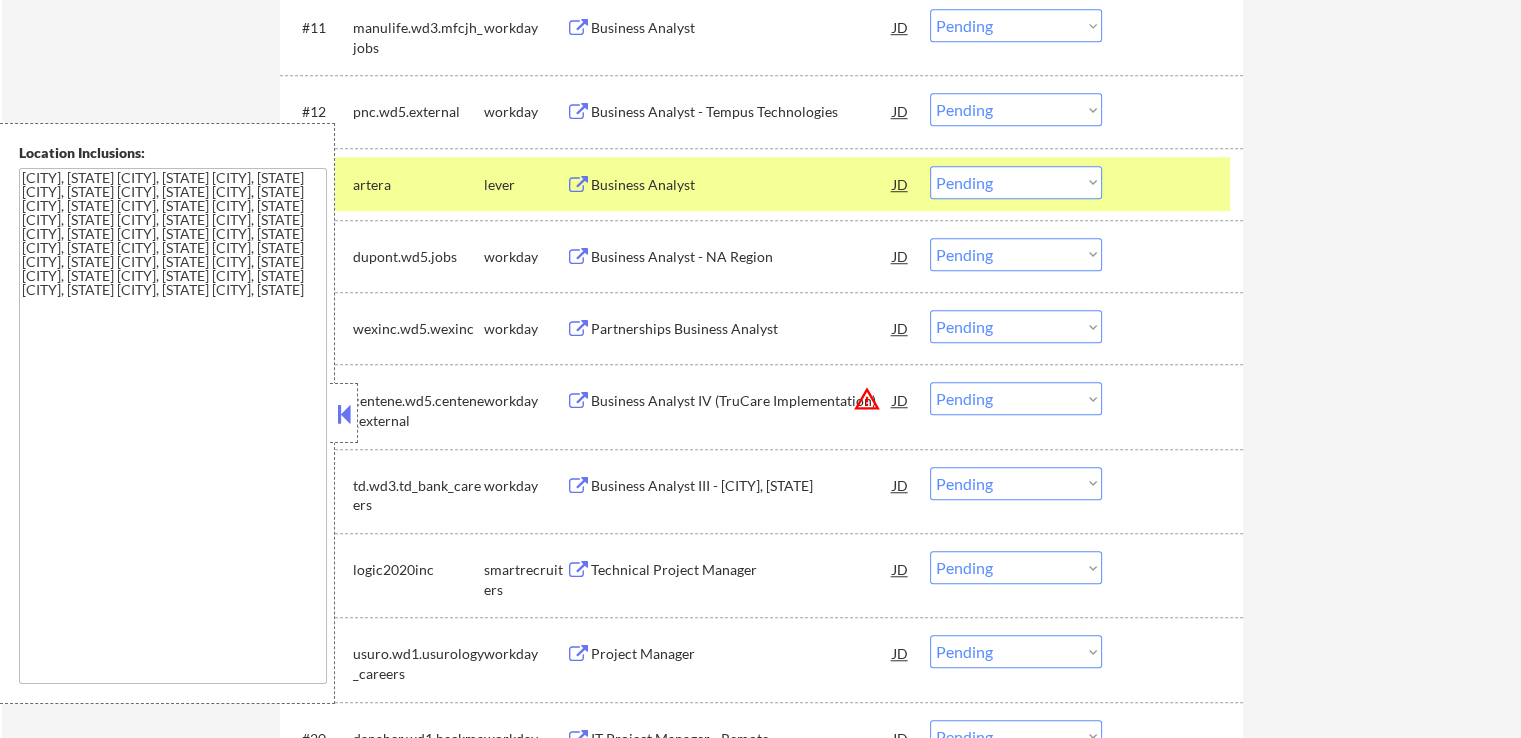 click on "Business Analyst" at bounding box center (742, 185) 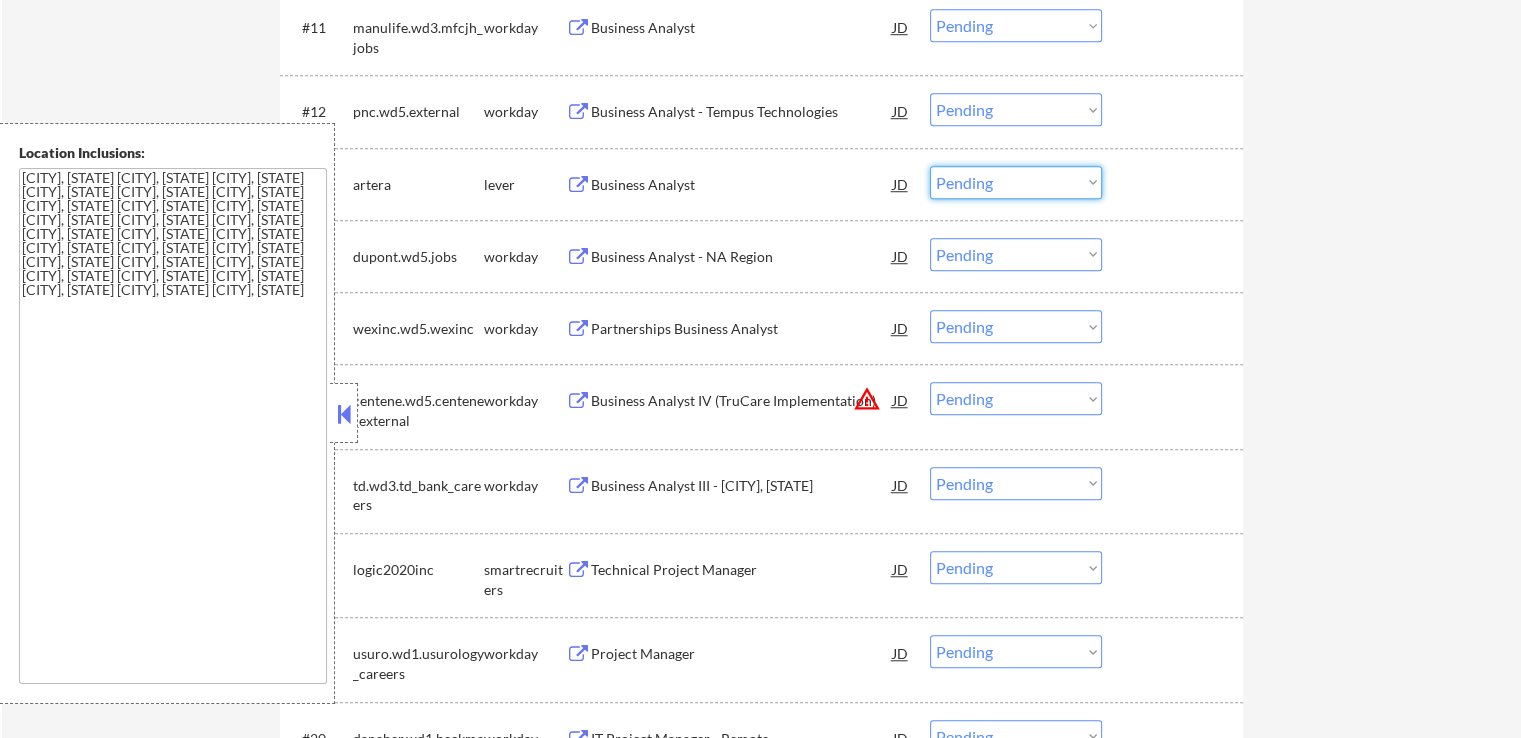 click on "Choose an option... Pending Applied Excluded (Questions) Excluded (Expired) Excluded (Location) Excluded (Bad Match) Excluded (Blocklist) Excluded (Salary) Excluded (Other)" at bounding box center (1016, 182) 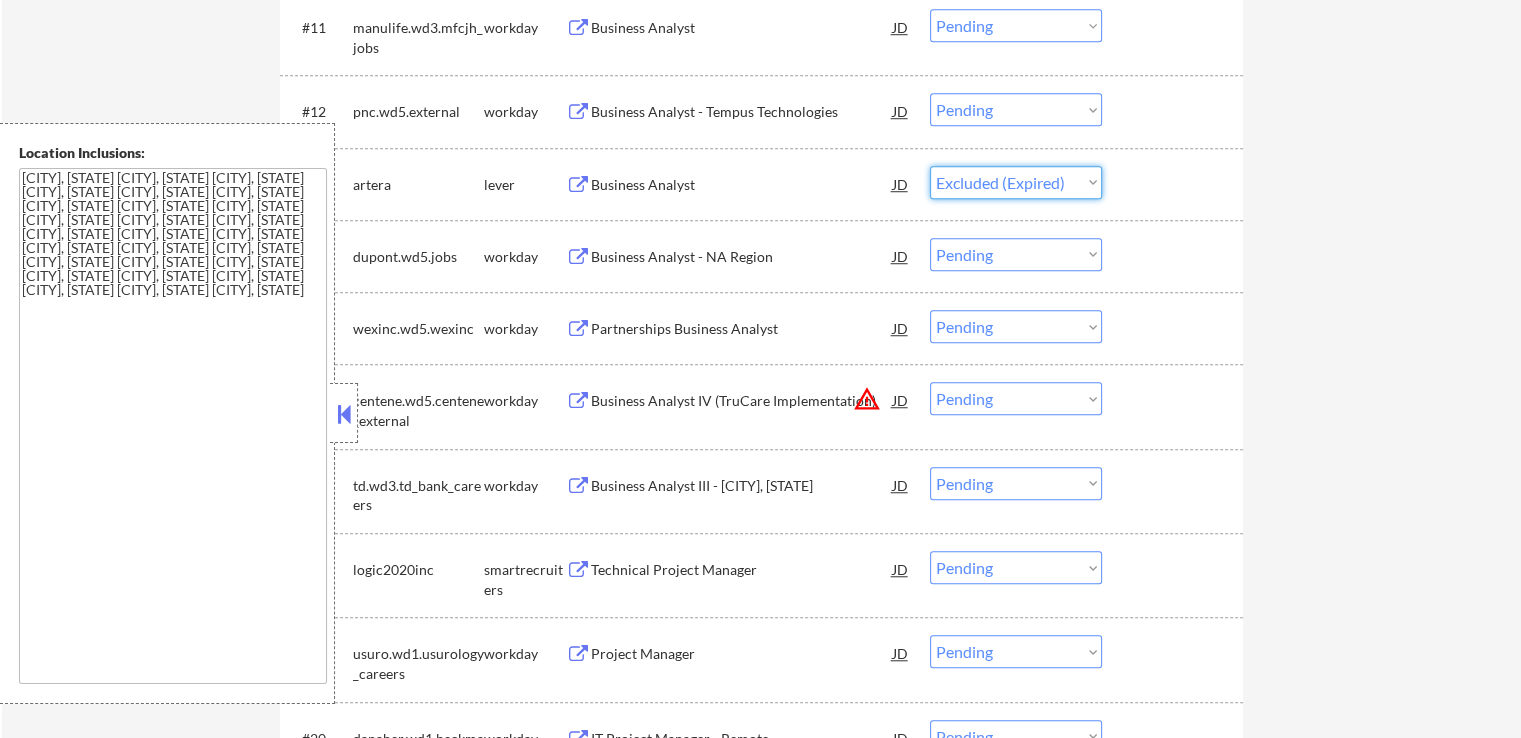 click on "Choose an option... Pending Applied Excluded (Questions) Excluded (Expired) Excluded (Location) Excluded (Bad Match) Excluded (Blocklist) Excluded (Salary) Excluded (Other)" at bounding box center [1016, 182] 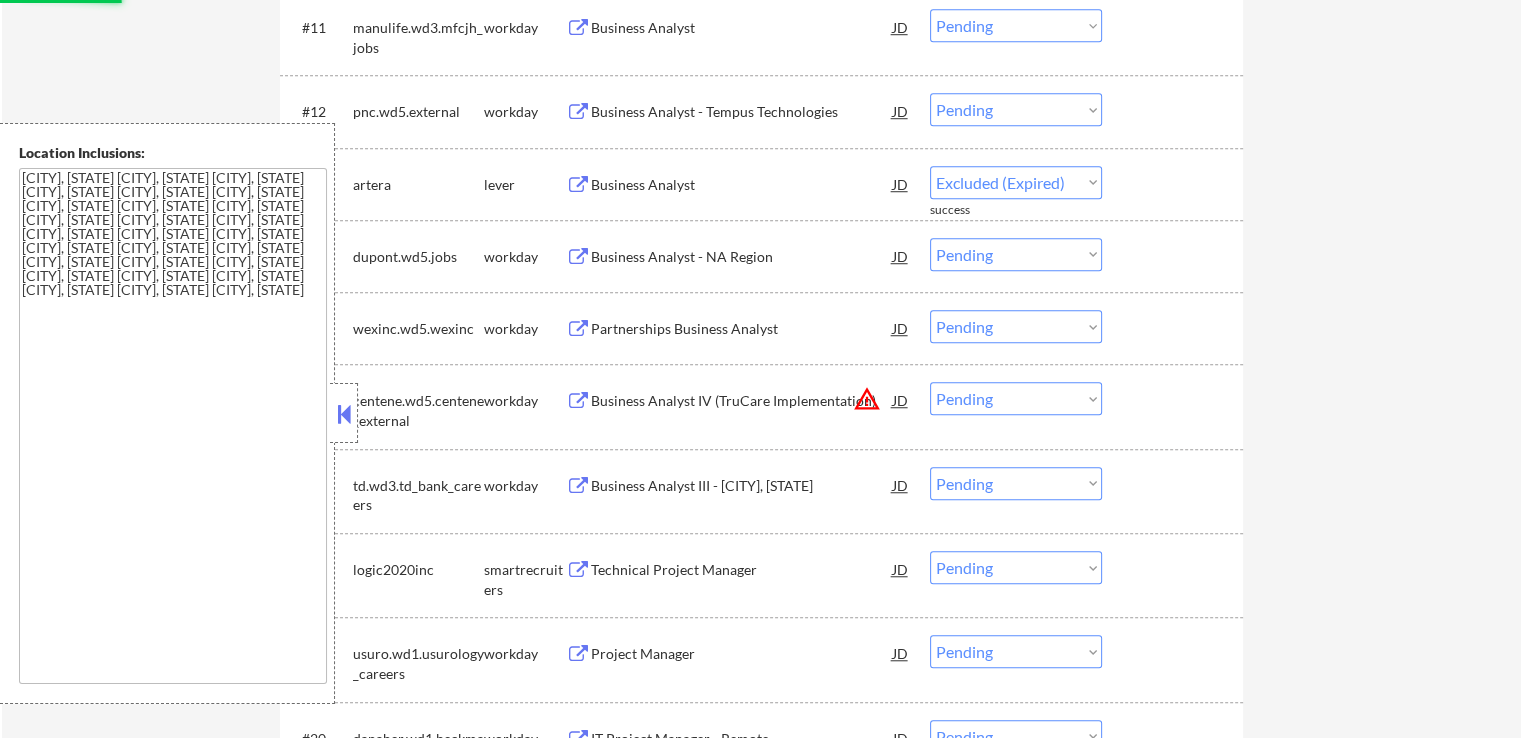 scroll, scrollTop: 1700, scrollLeft: 0, axis: vertical 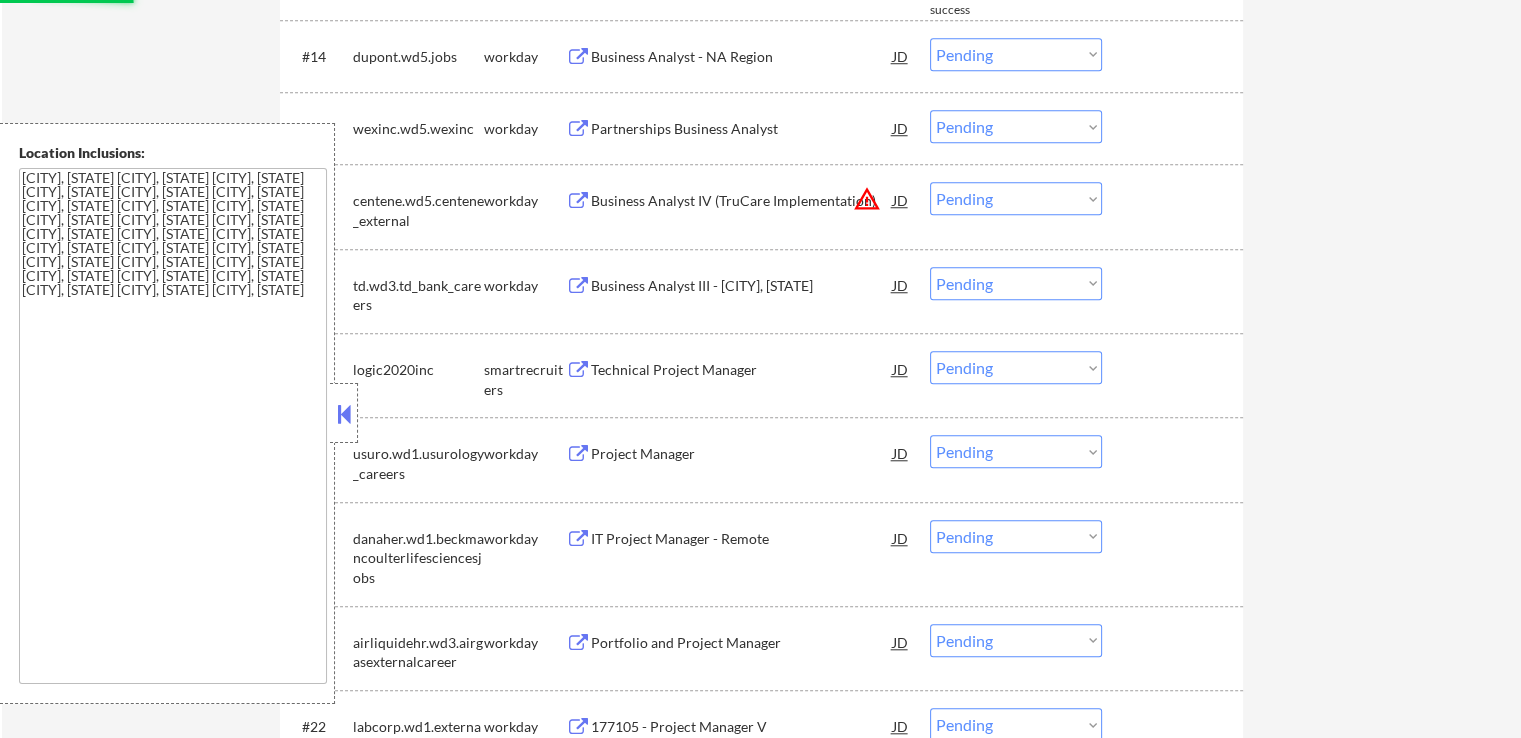 select on ""pending"" 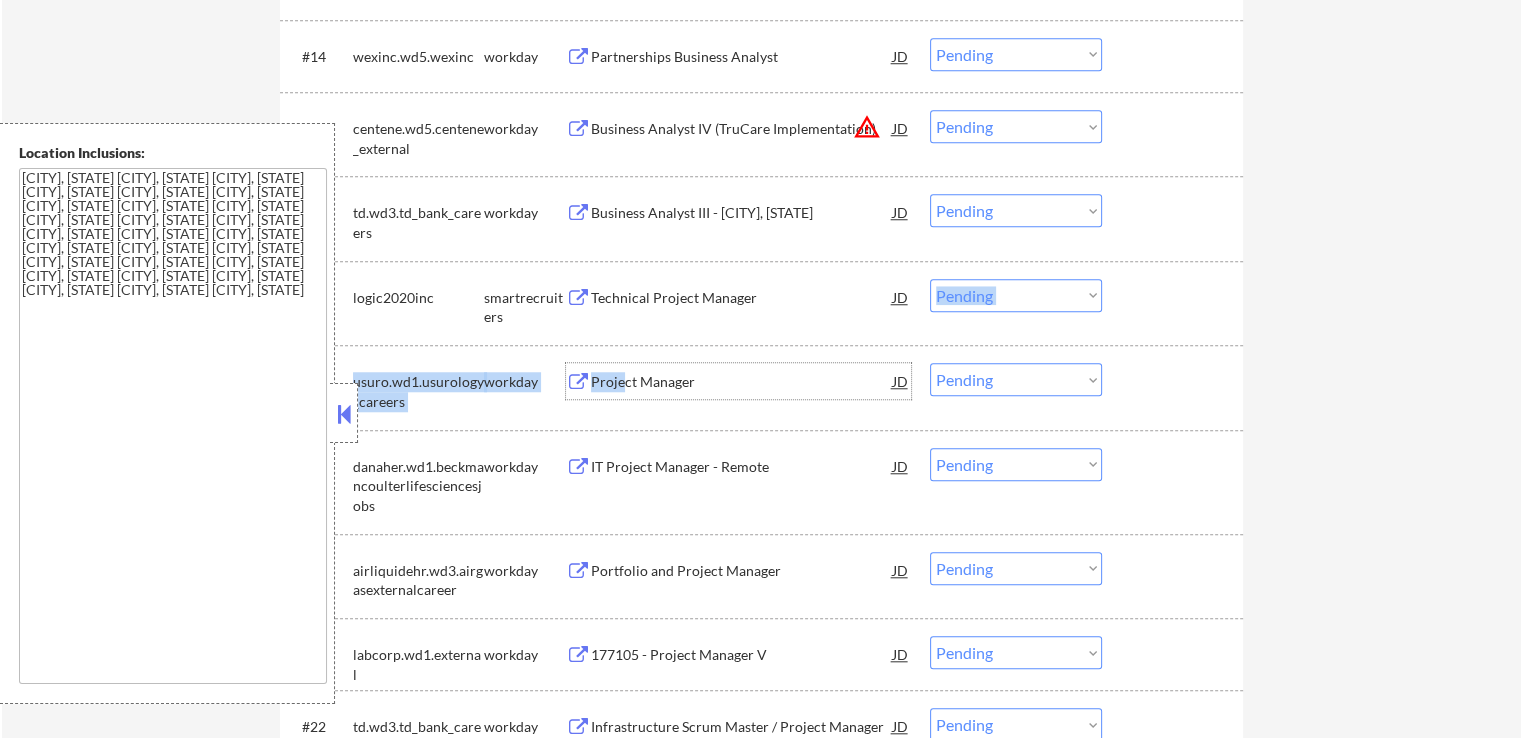 drag, startPoint x: 620, startPoint y: 369, endPoint x: 957, endPoint y: 317, distance: 340.98828 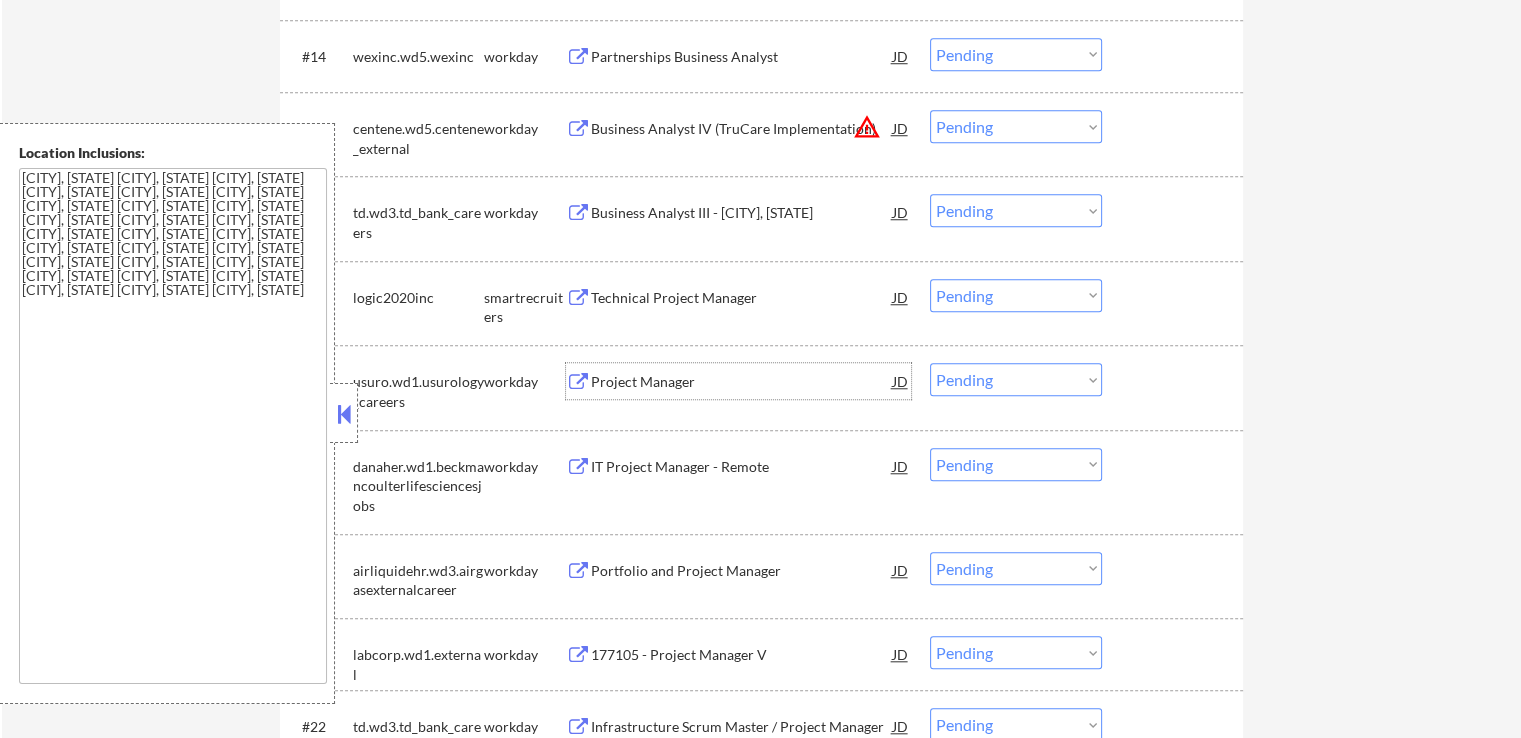 click on "Technical Project Manager" at bounding box center (742, 298) 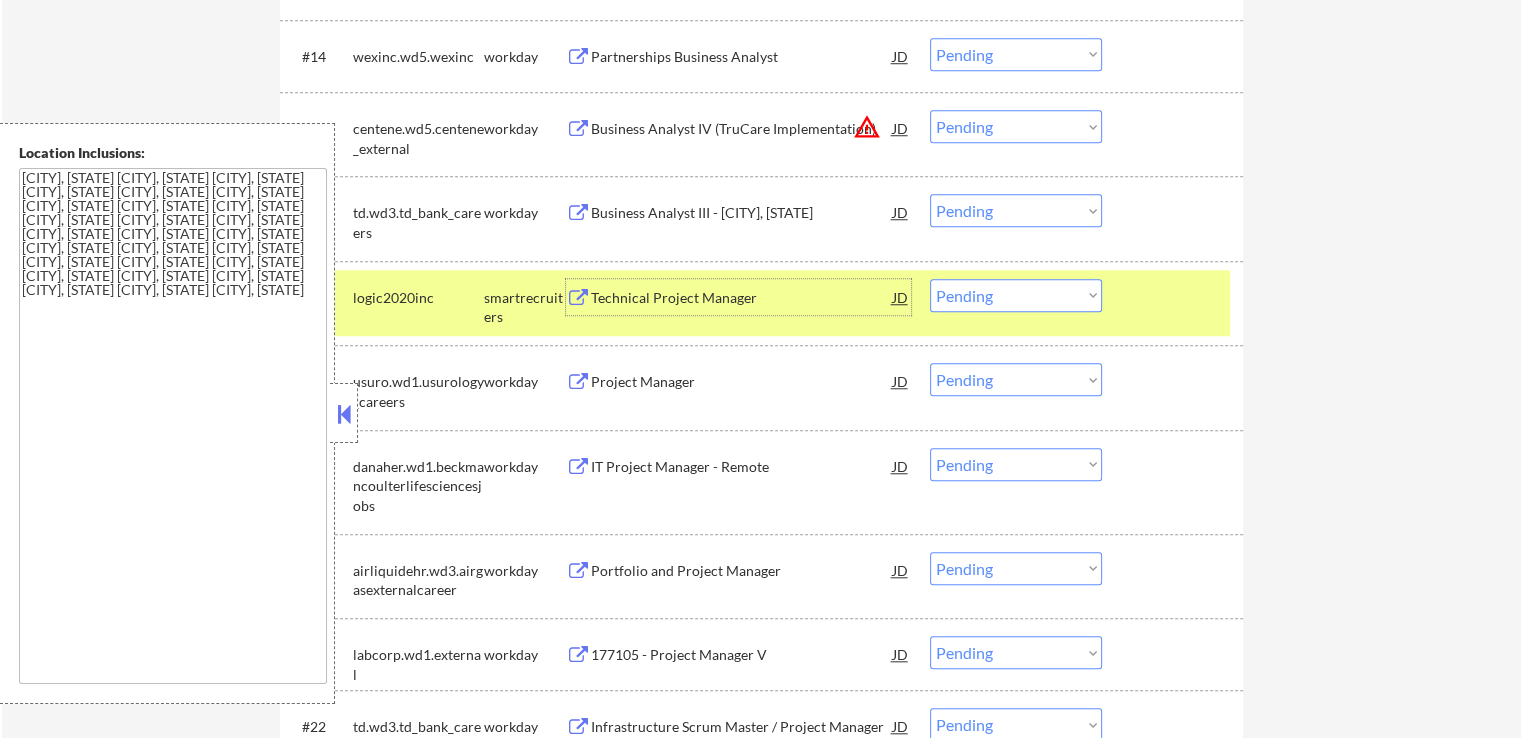 click on "Choose an option... Pending Applied Excluded (Questions) Excluded (Expired) Excluded (Location) Excluded (Bad Match) Excluded (Blocklist) Excluded (Salary) Excluded (Other)" at bounding box center [1016, 295] 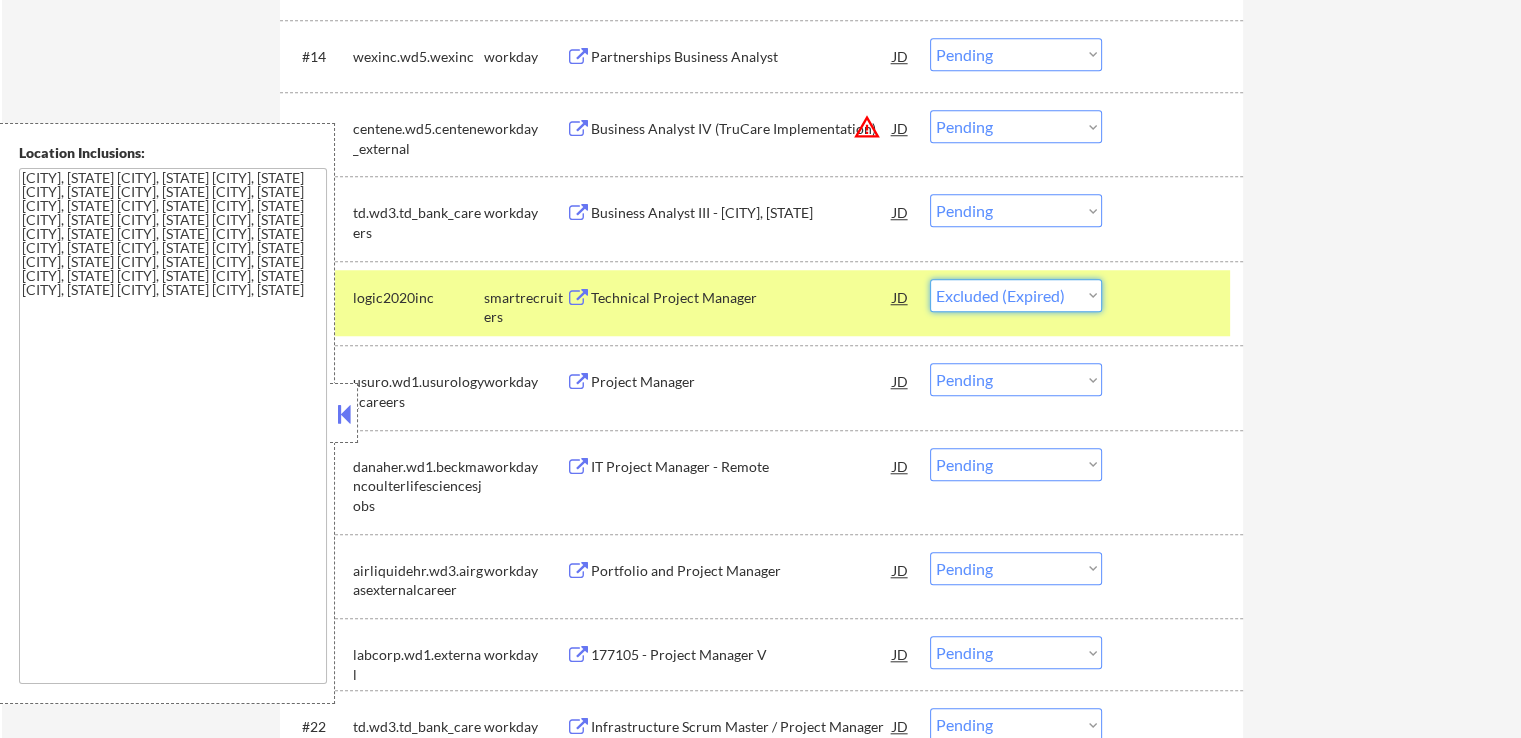 click on "Choose an option... Pending Applied Excluded (Questions) Excluded (Expired) Excluded (Location) Excluded (Bad Match) Excluded (Blocklist) Excluded (Salary) Excluded (Other)" at bounding box center [1016, 295] 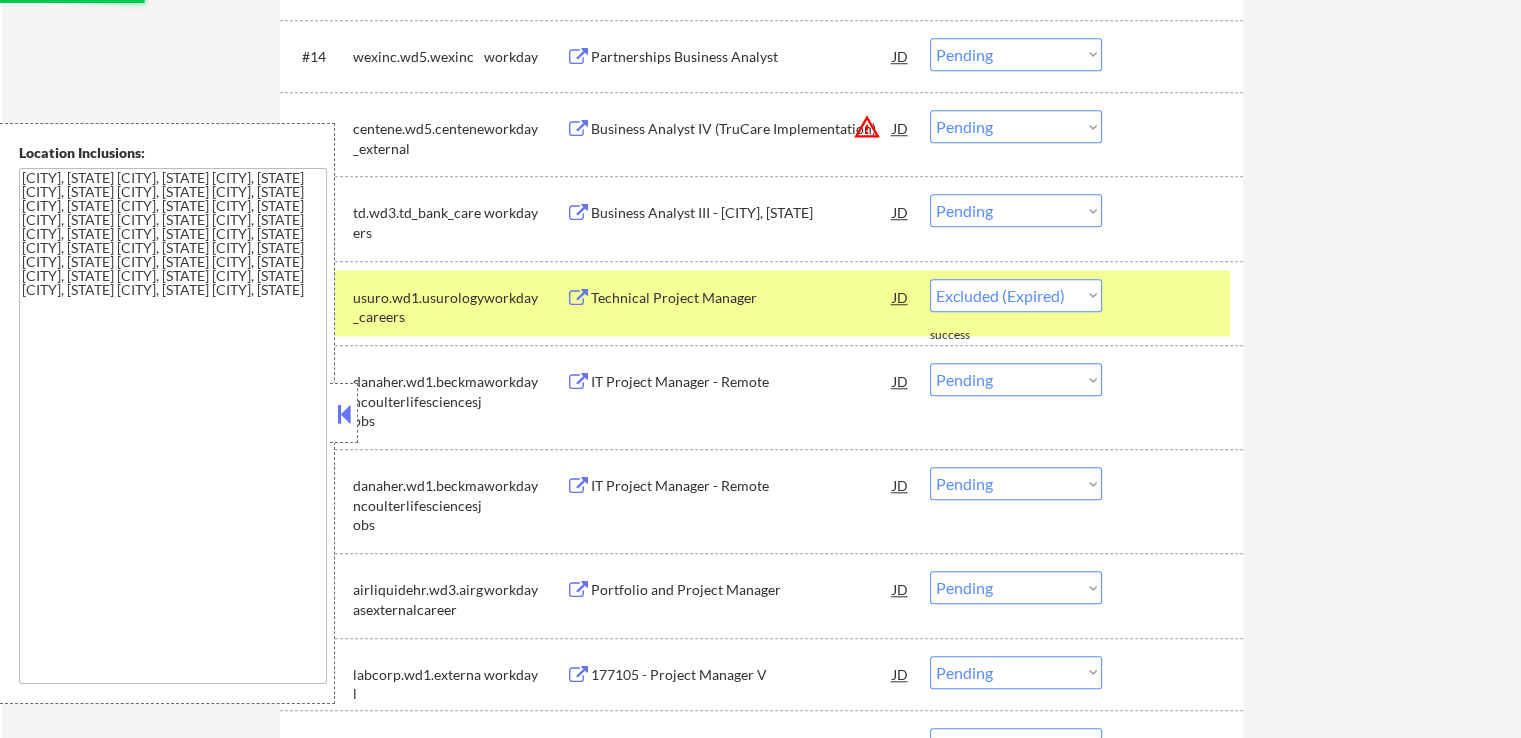 select on ""pending"" 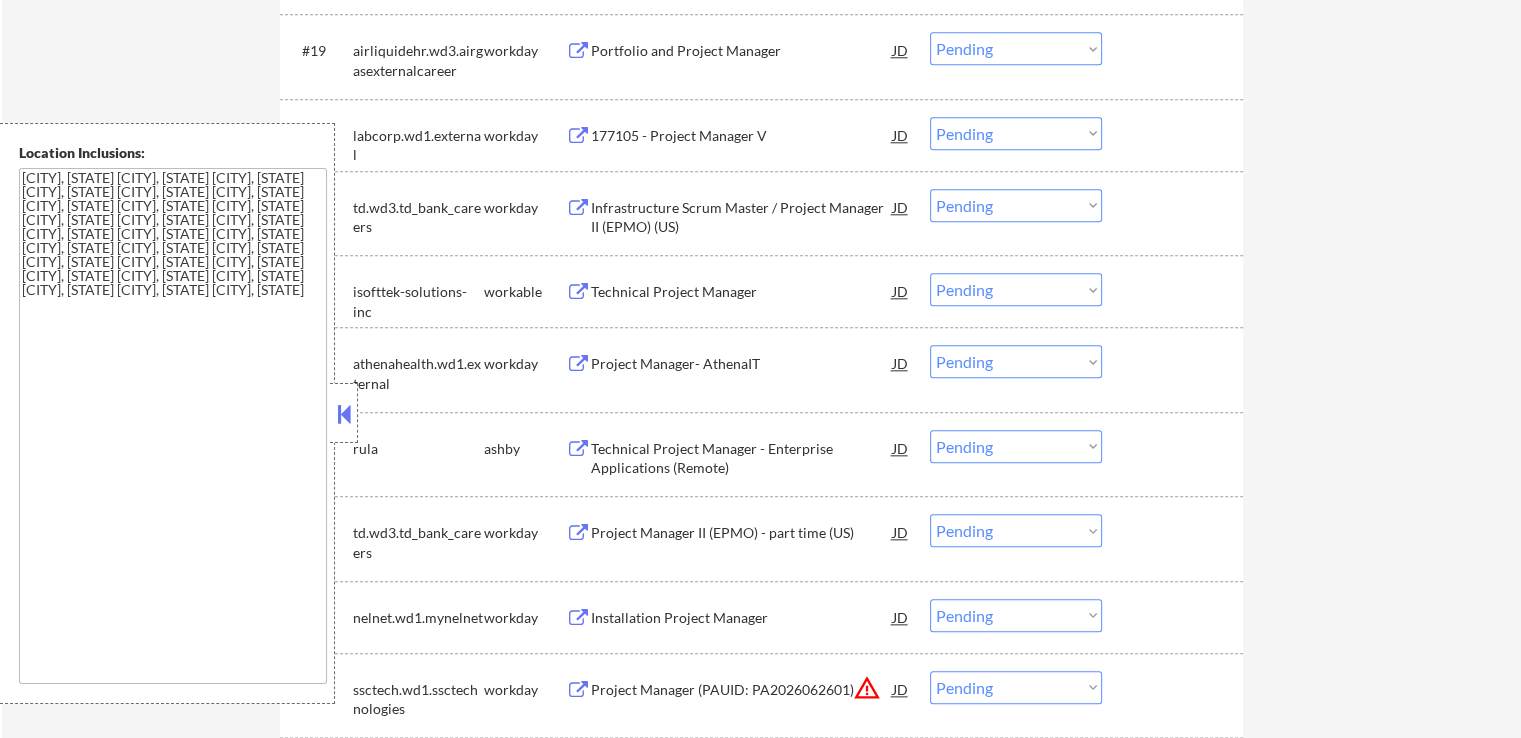 scroll, scrollTop: 2200, scrollLeft: 0, axis: vertical 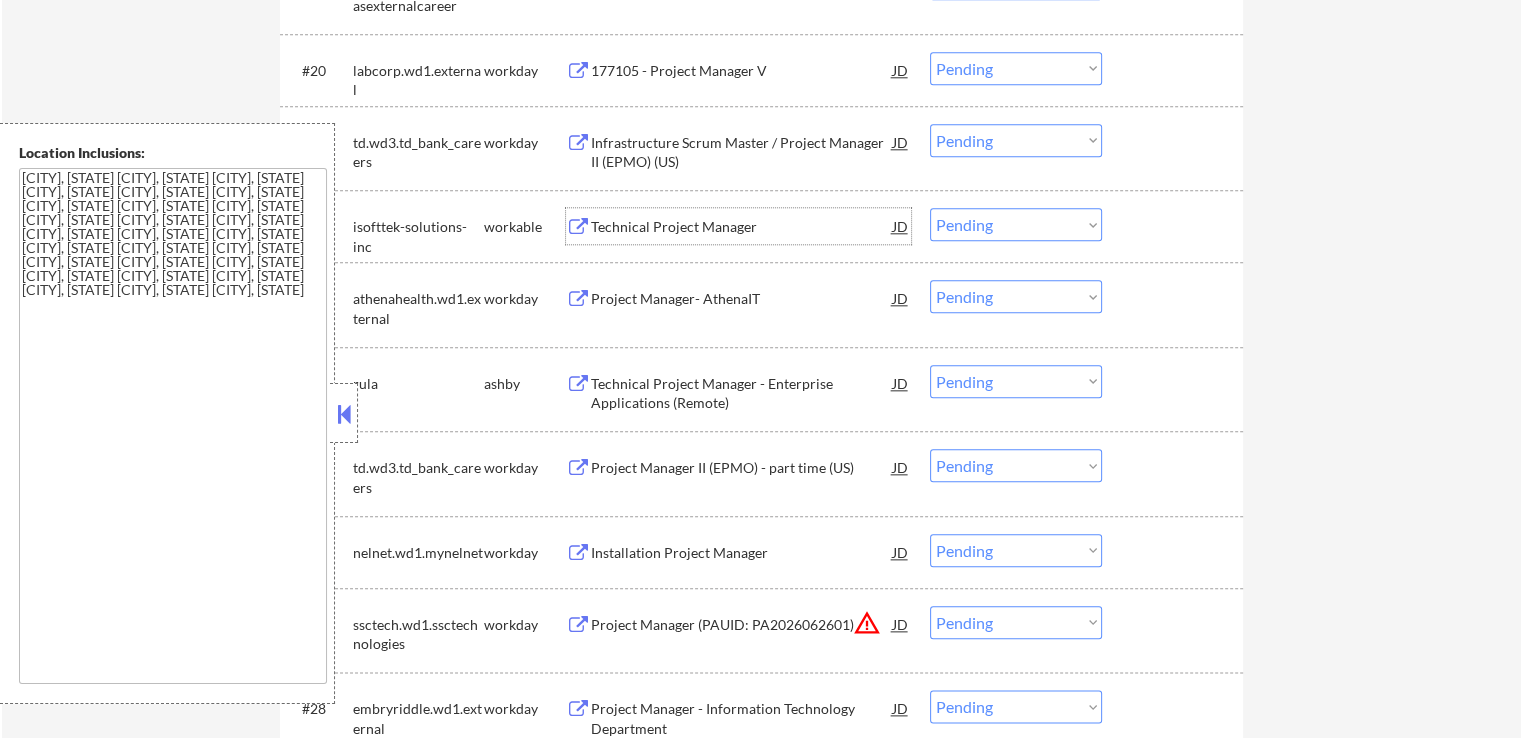 click on "Technical Project Manager" at bounding box center (742, 227) 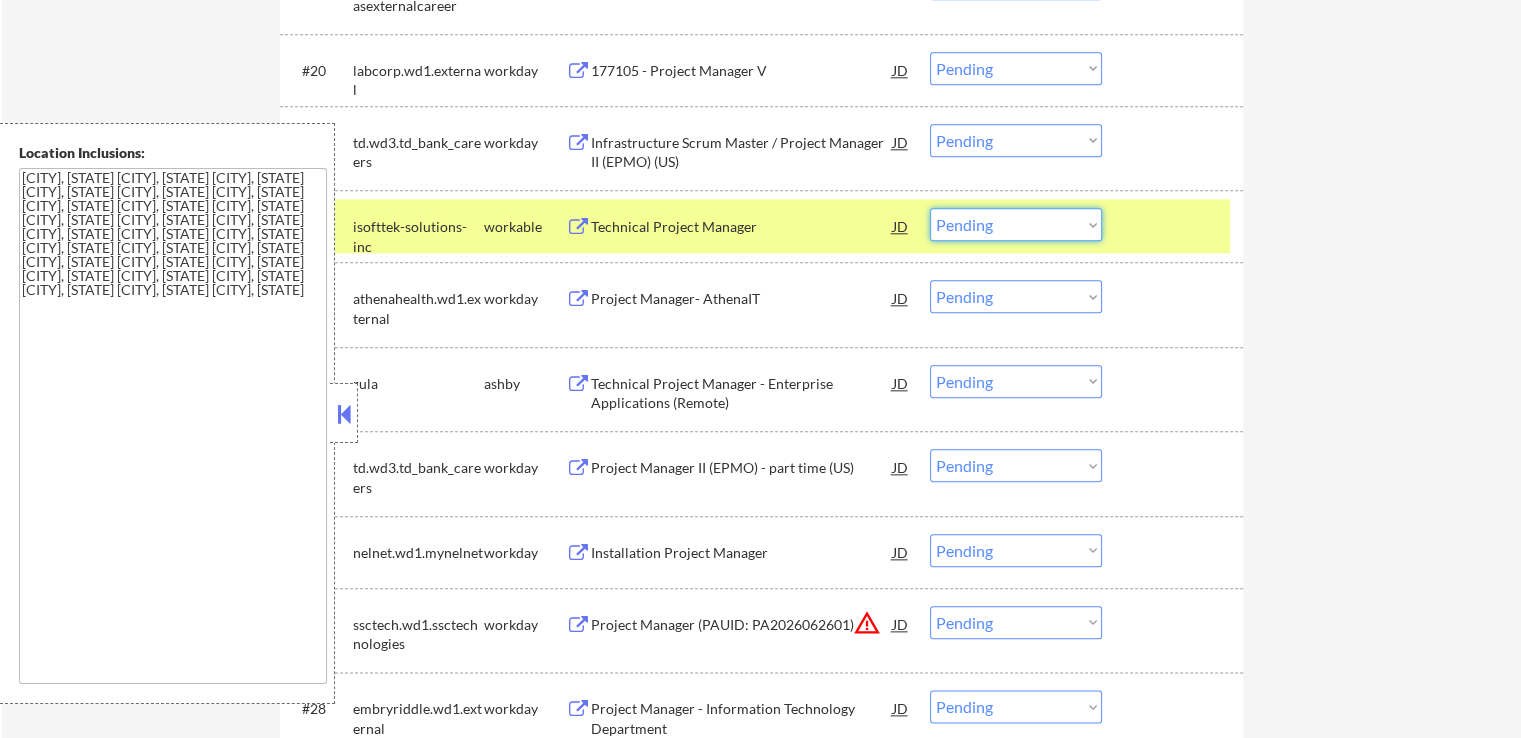 click on "Choose an option... Pending Applied Excluded (Questions) Excluded (Expired) Excluded (Location) Excluded (Bad Match) Excluded (Blocklist) Excluded (Salary) Excluded (Other)" at bounding box center (1016, 224) 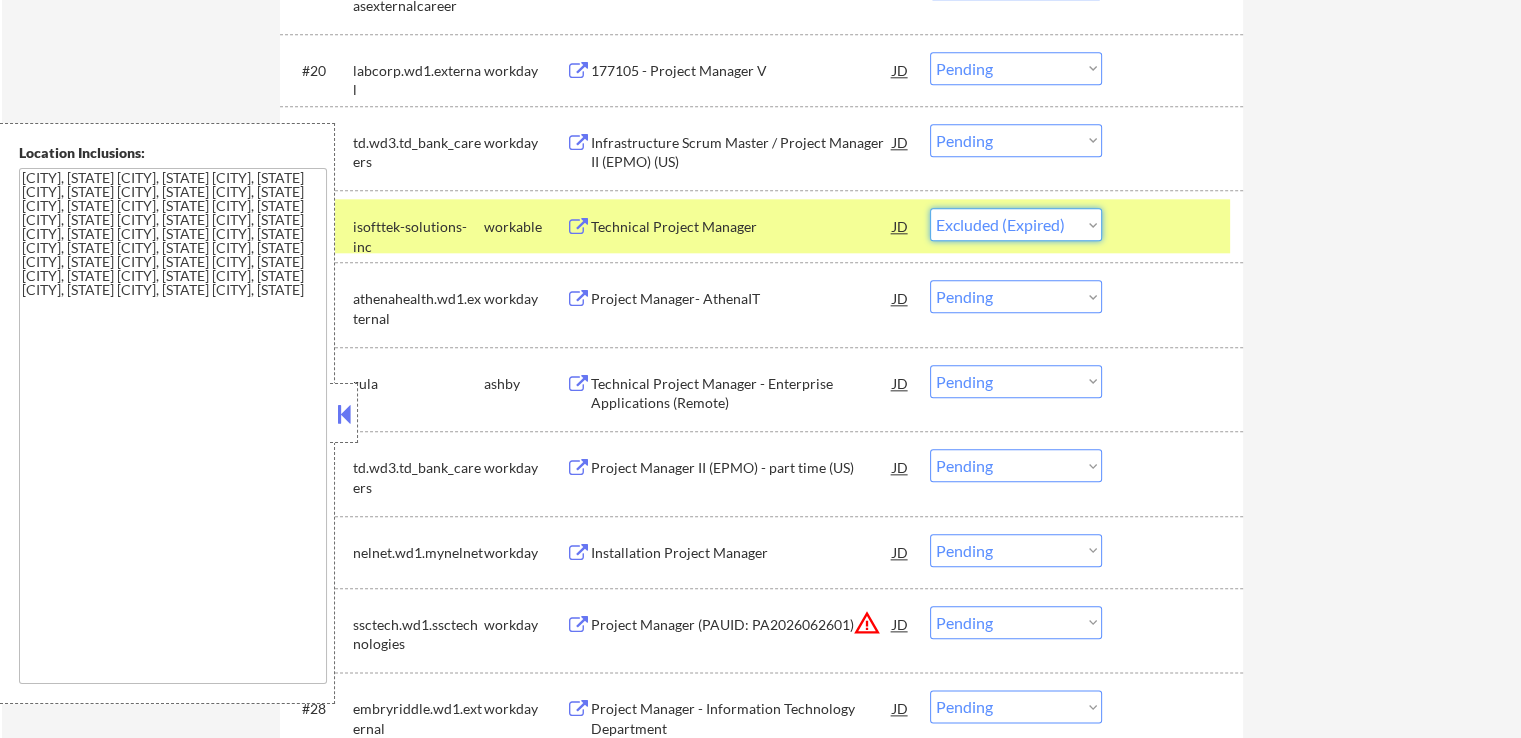 click on "Choose an option... Pending Applied Excluded (Questions) Excluded (Expired) Excluded (Location) Excluded (Bad Match) Excluded (Blocklist) Excluded (Salary) Excluded (Other)" at bounding box center (1016, 224) 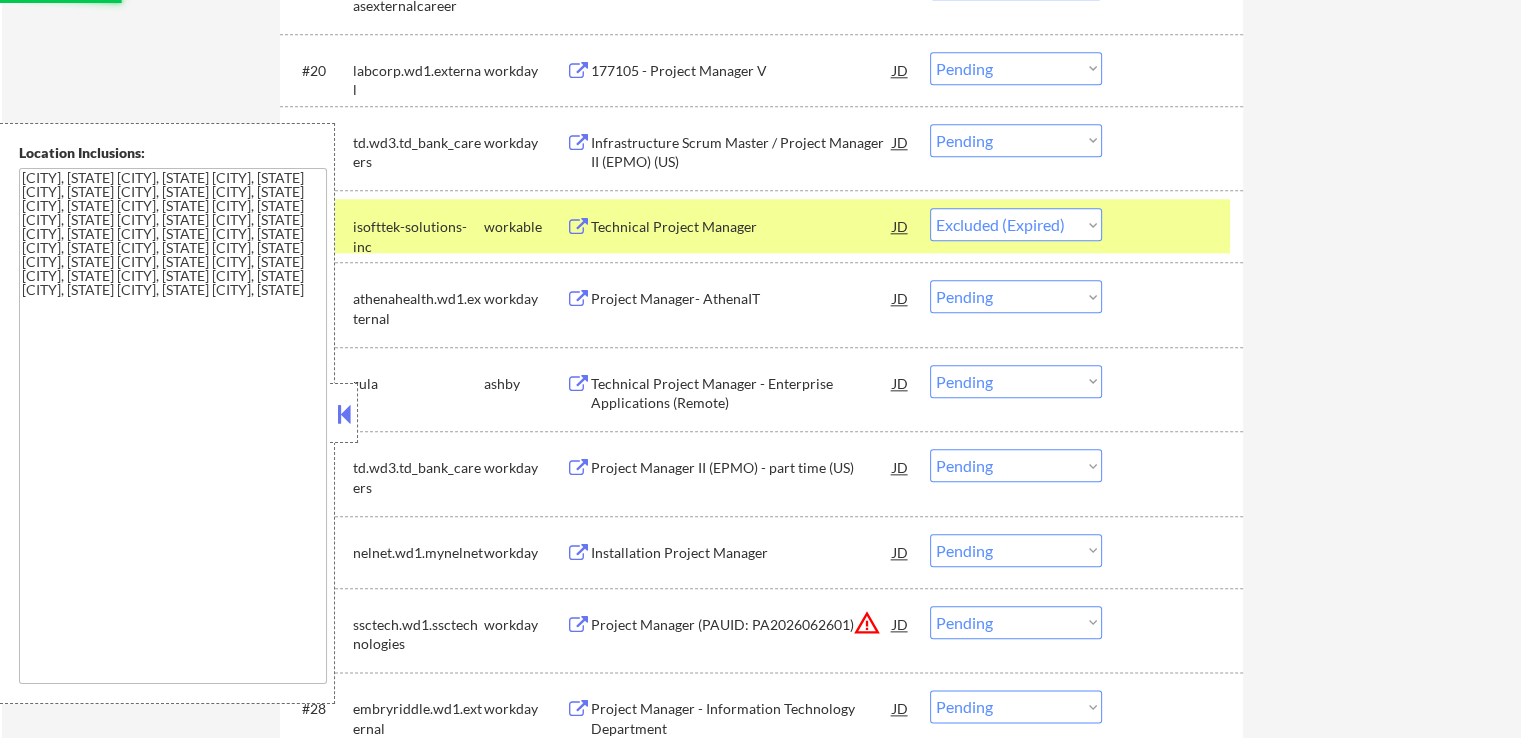 click on "Technical Project Manager - Enterprise Applications (Remote)" at bounding box center (742, 393) 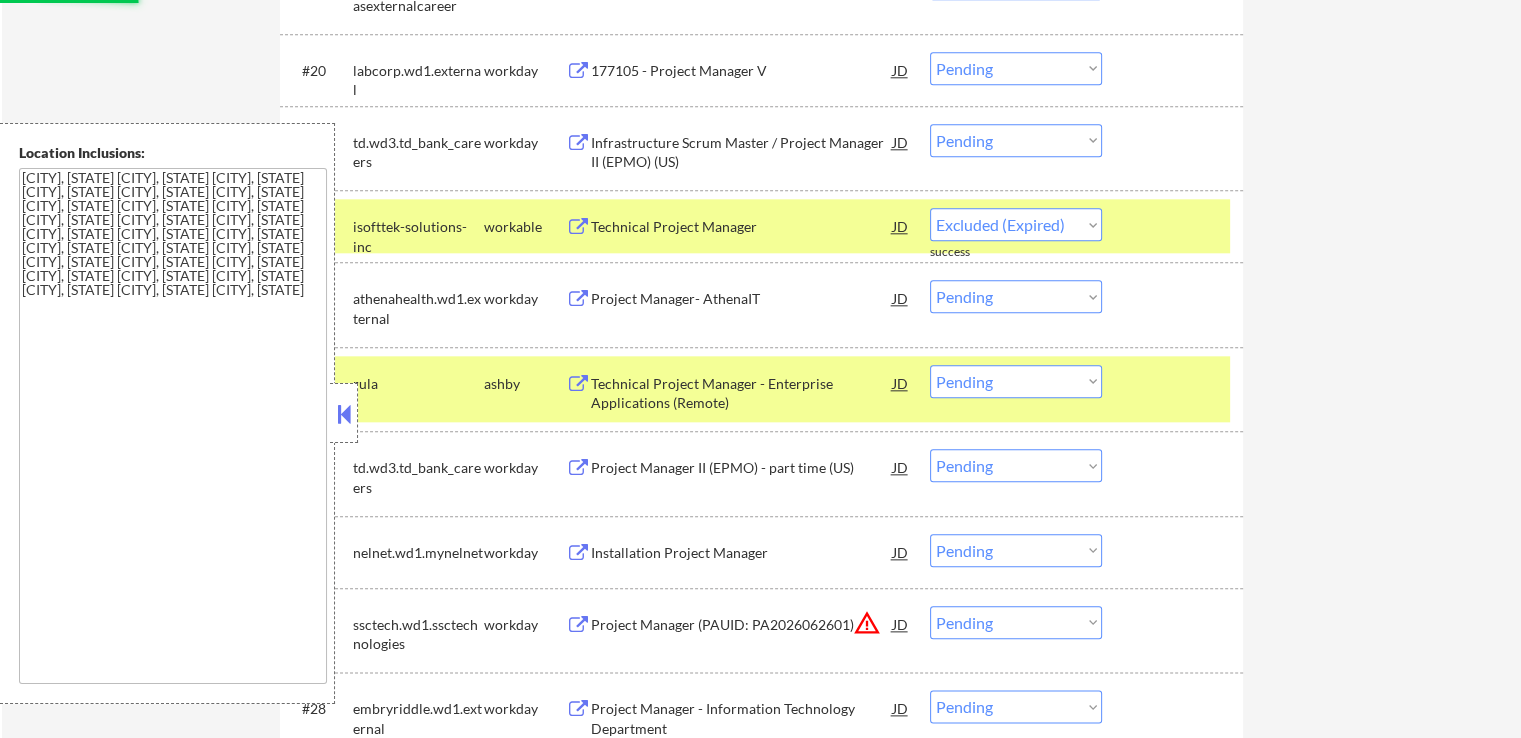 select on ""pending"" 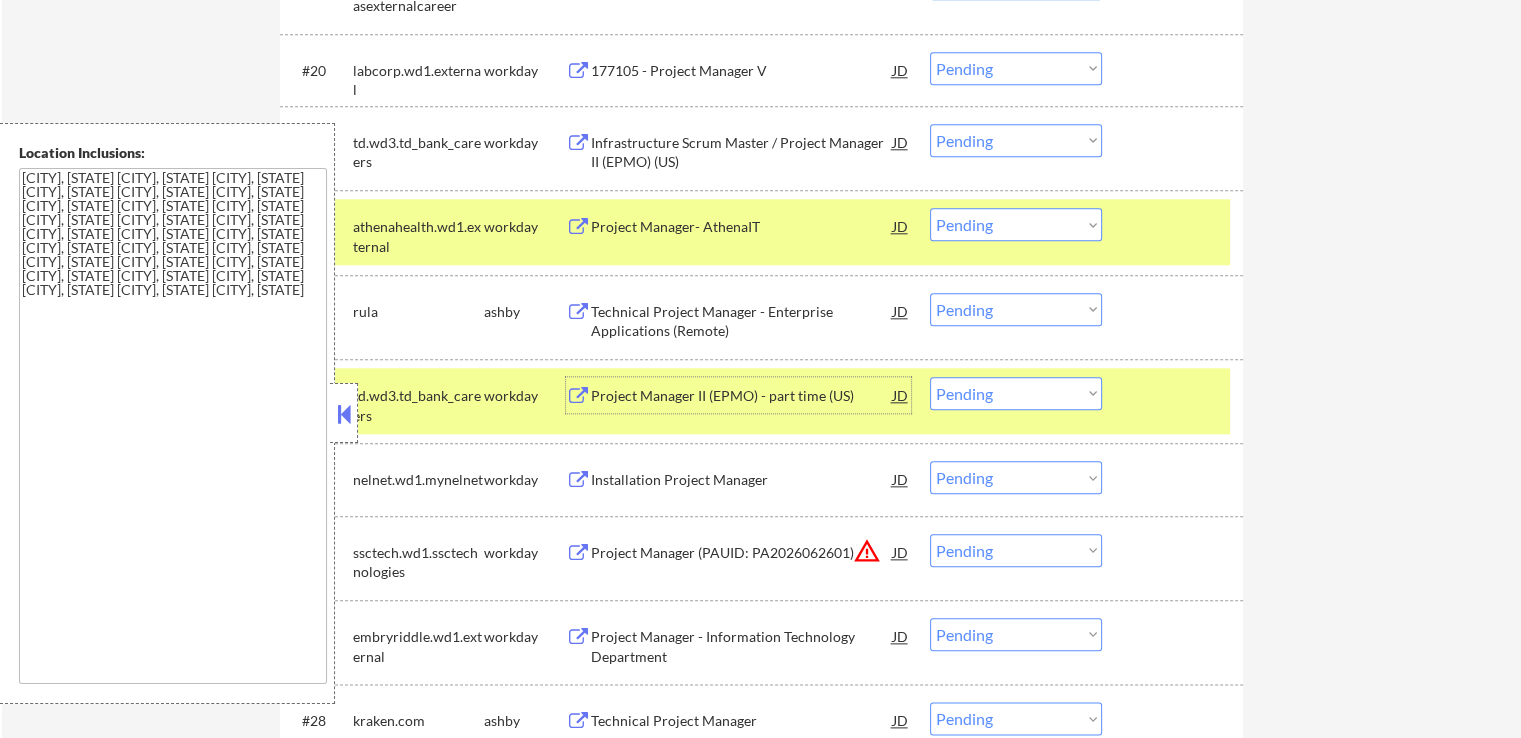 click on "Choose an option... Pending Applied Excluded (Questions) Excluded (Expired) Excluded (Location) Excluded (Bad Match) Excluded (Blocklist) Excluded (Salary) Excluded (Other)" at bounding box center [1016, 309] 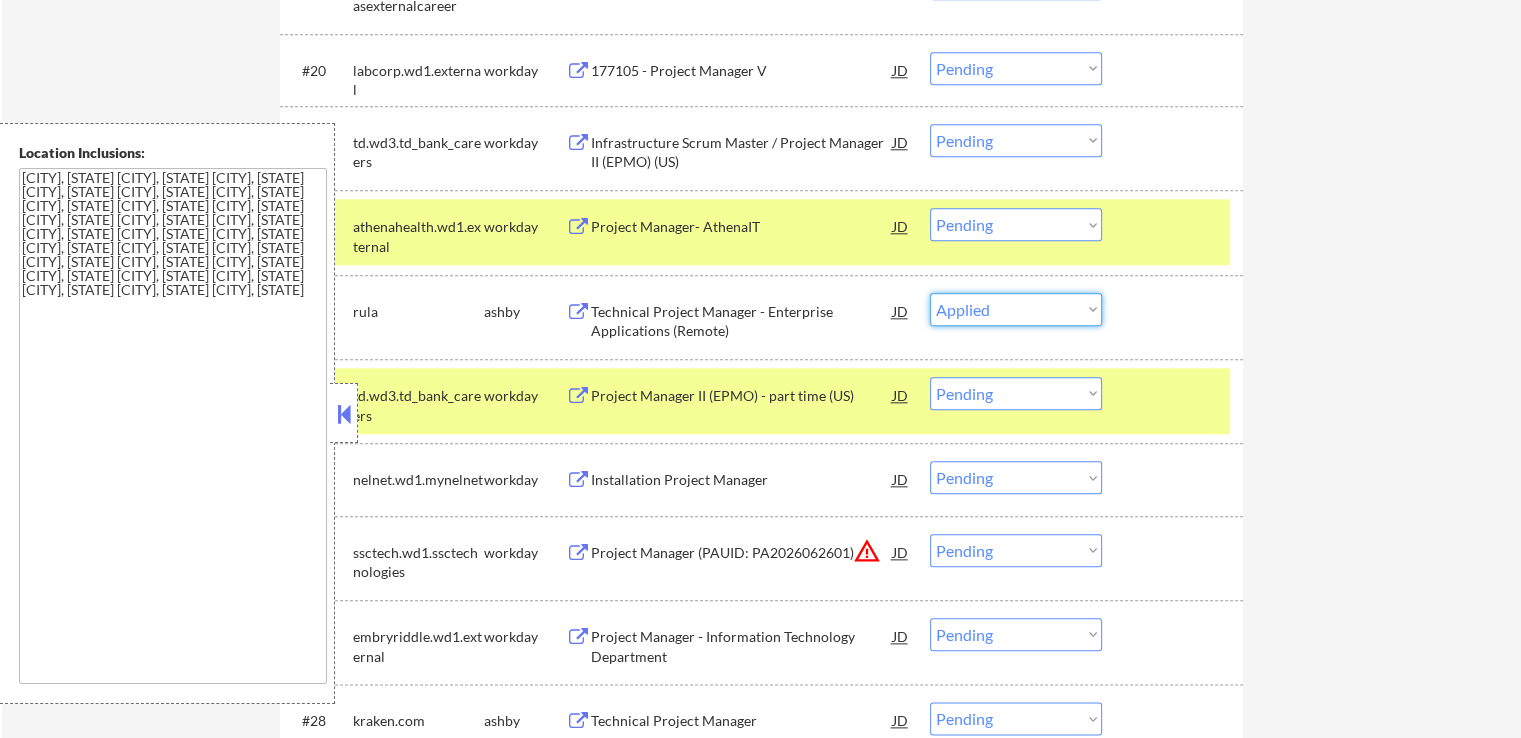 click on "Choose an option... Pending Applied Excluded (Questions) Excluded (Expired) Excluded (Location) Excluded (Bad Match) Excluded (Blocklist) Excluded (Salary) Excluded (Other)" at bounding box center [1016, 309] 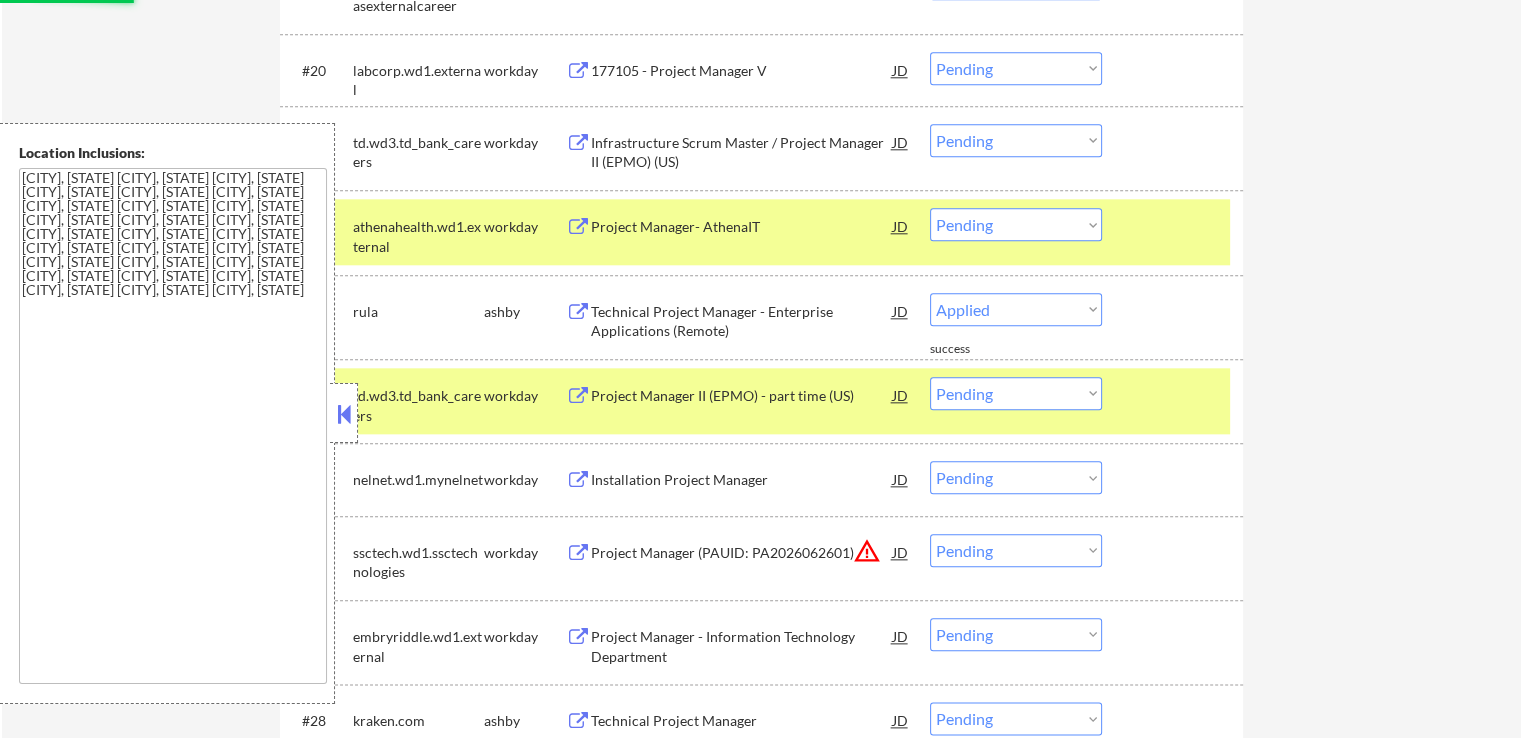 select on ""pending"" 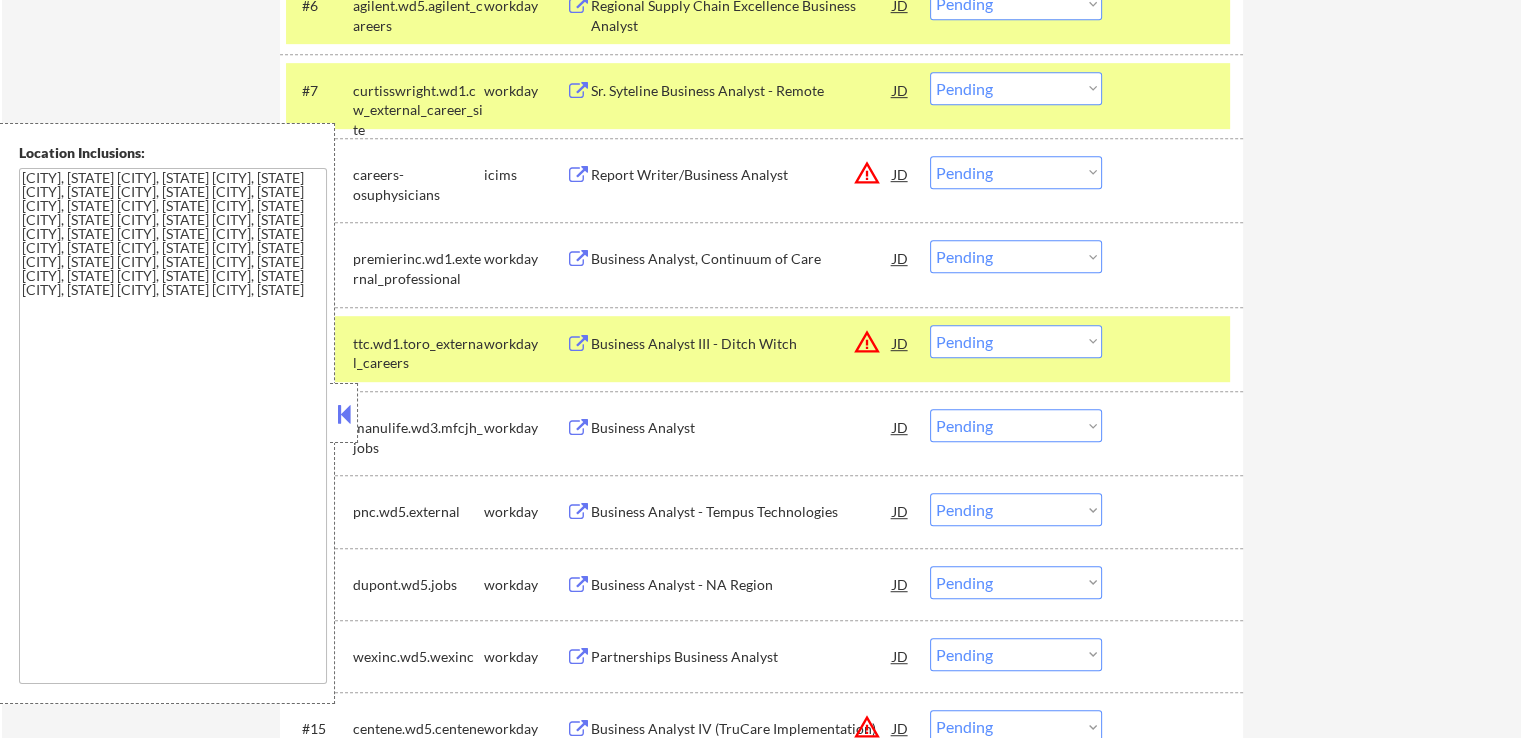 scroll, scrollTop: 600, scrollLeft: 0, axis: vertical 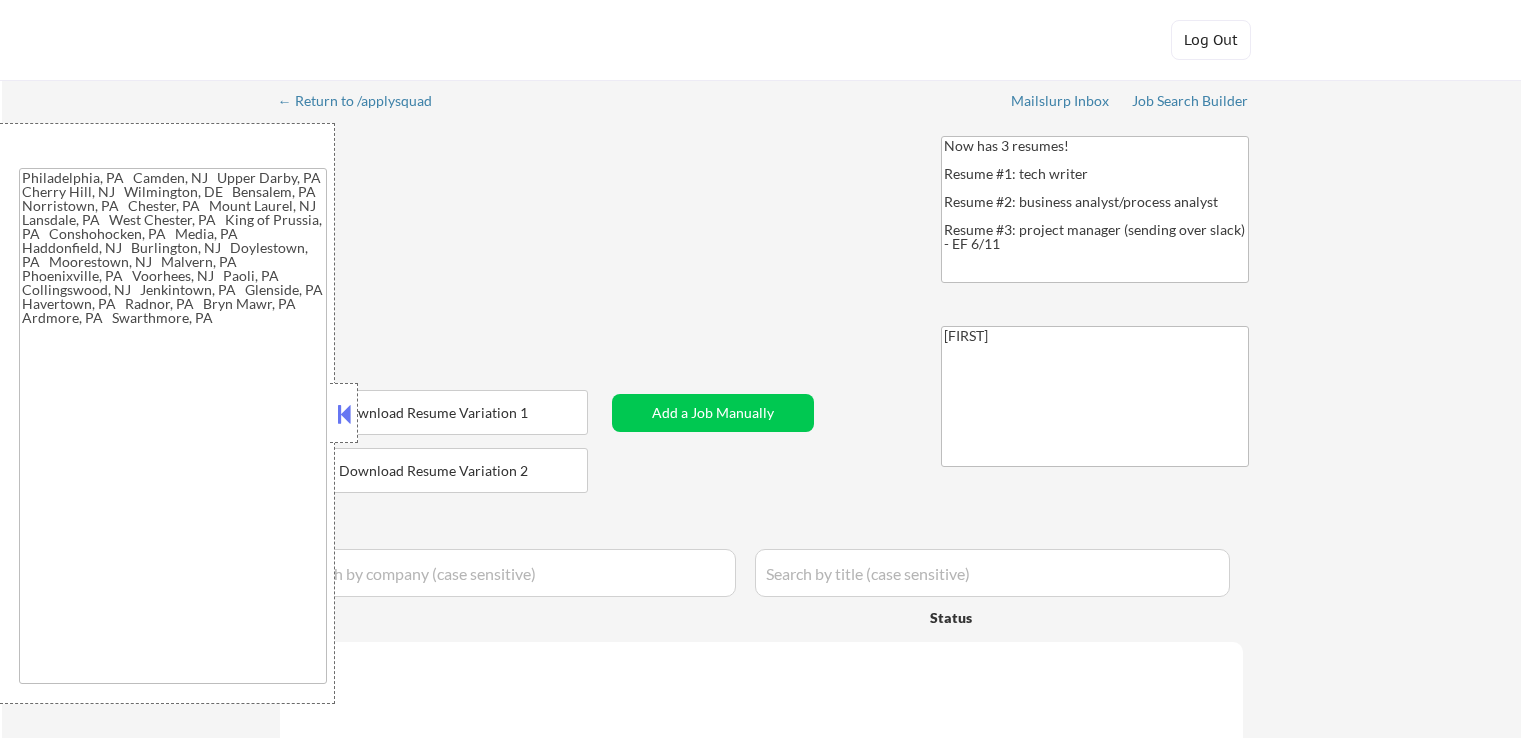 type on "[CITY], [STATE]   [CITY], [STATE]   [CITY], [STATE]   [CITY], [STATE]   [CITY], [STATE]   [CITY], [STATE]   [CITY], [STATE]   [CITY], [STATE]   [CITY], [STATE]   [CITY], [STATE]   [CITY], [STATE]   [CITY], [STATE]   [CITY], [STATE]   [CITY], [STATE]   [CITY], [STATE]   [CITY], [STATE]   [CITY], [STATE]   [CITY], [STATE]   [CITY], [STATE]   [CITY], [STATE]   [CITY], [STATE]   [CITY], [STATE]   [CITY], [STATE]   [CITY], [STATE]   [CITY], [STATE]   [CITY], [STATE]   [CITY], [STATE]   [CITY], [STATE]   [CITY], [STATE]   [CITY], [STATE]" 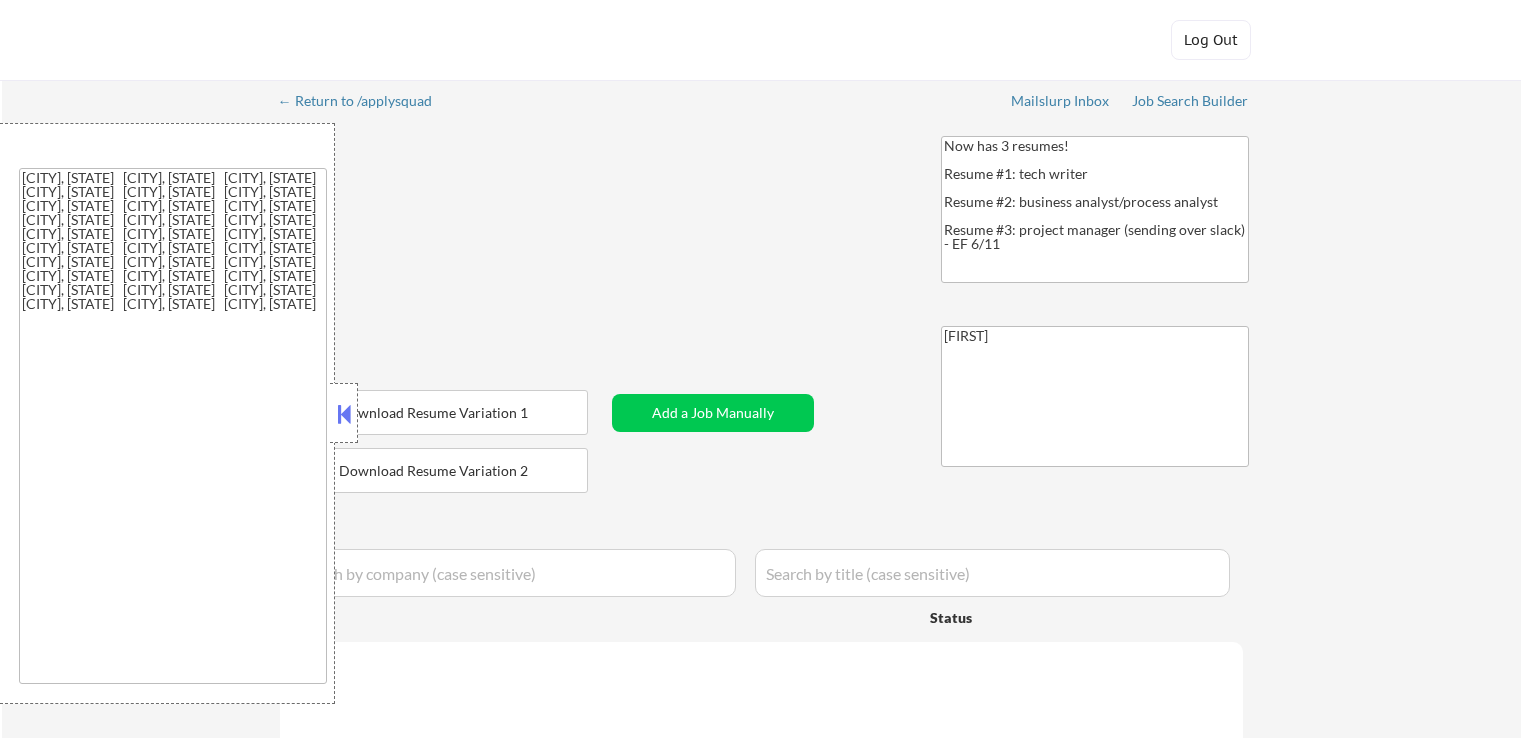 select on ""applied"" 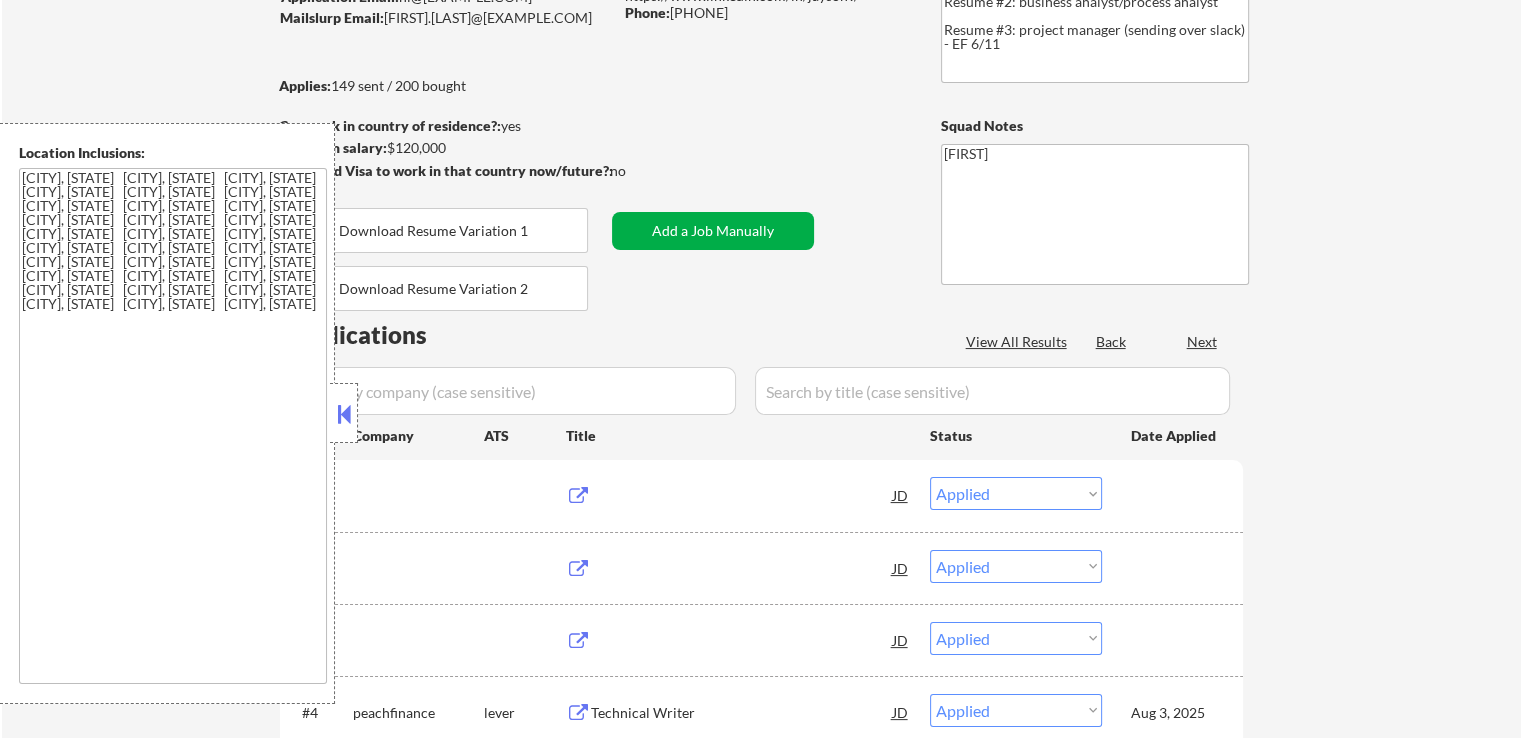 scroll, scrollTop: 300, scrollLeft: 0, axis: vertical 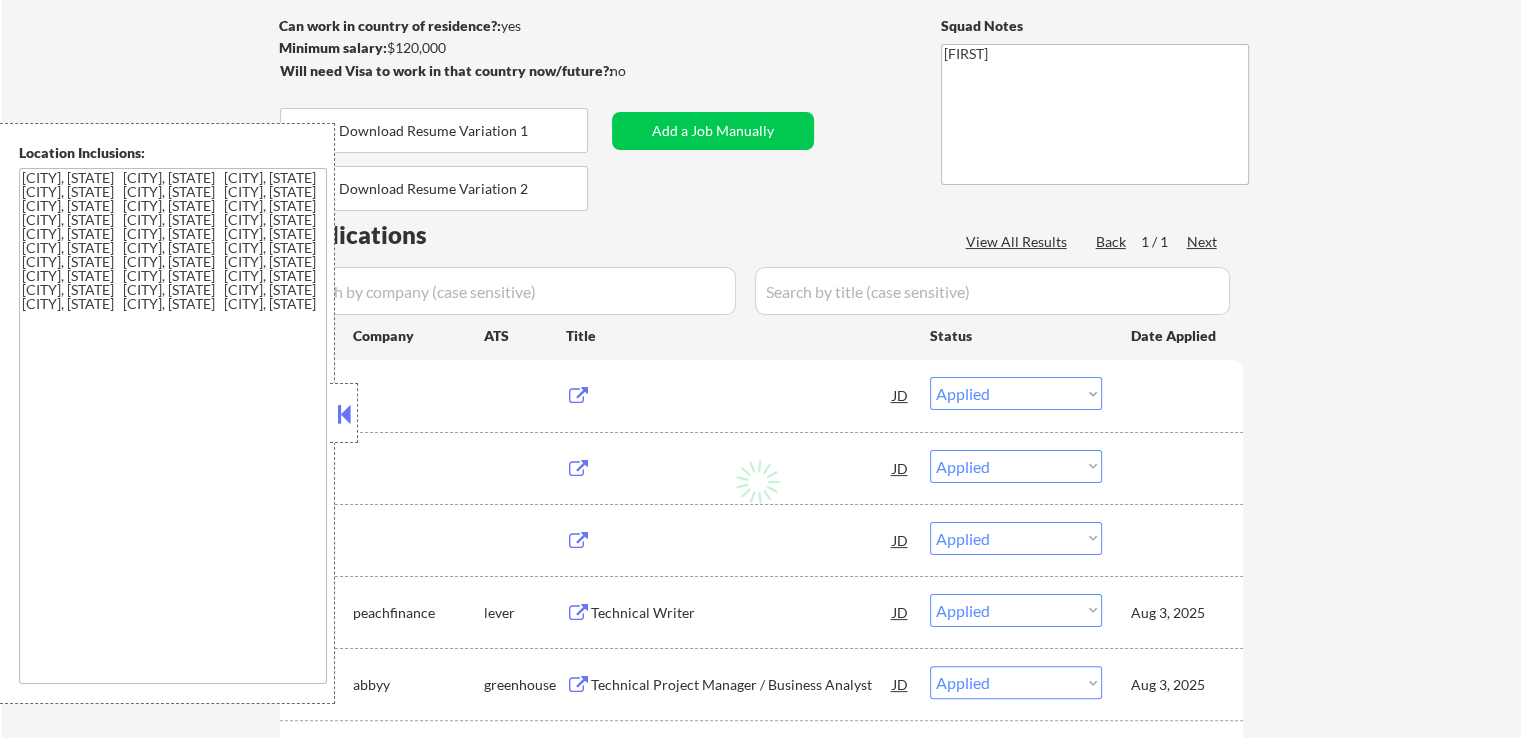 select on ""pending"" 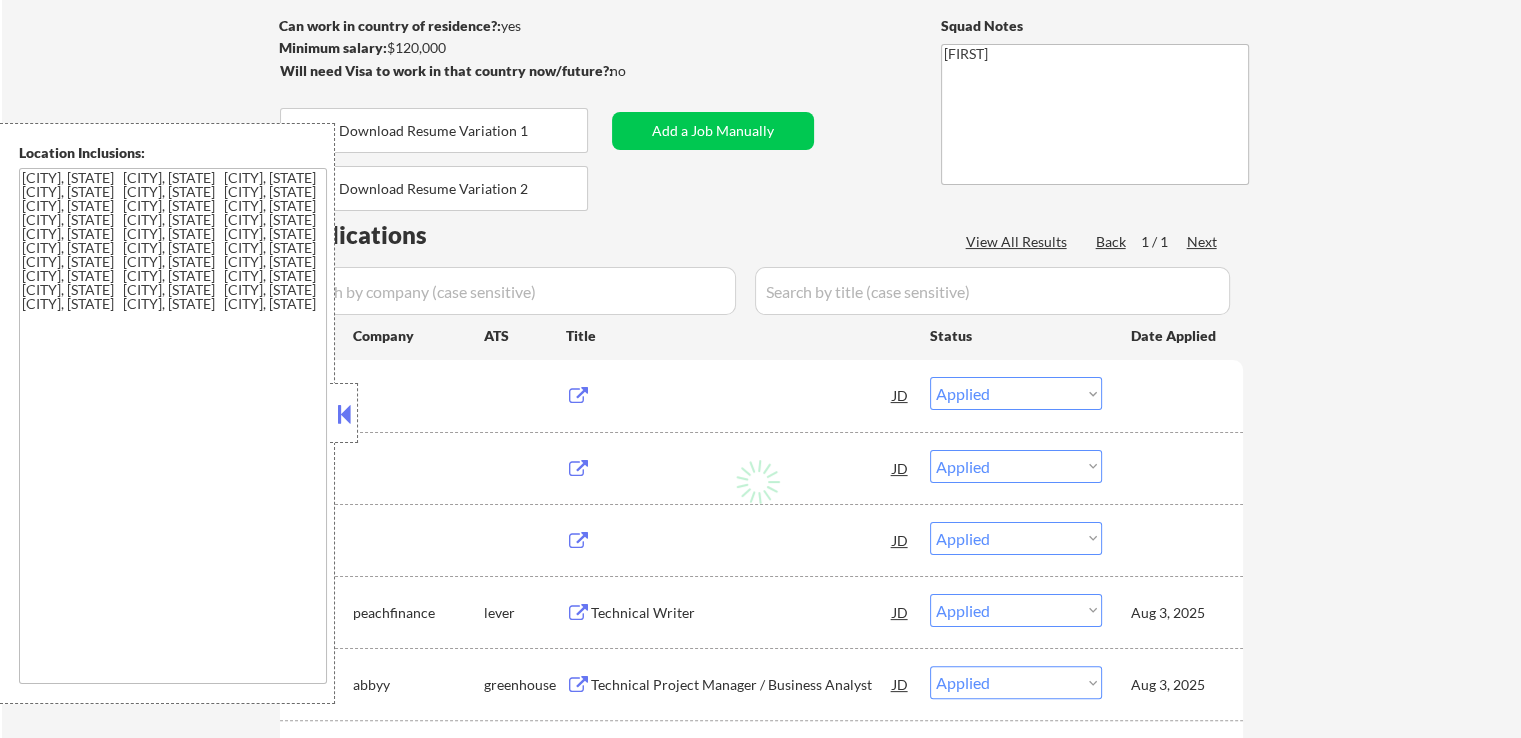 select on ""pending"" 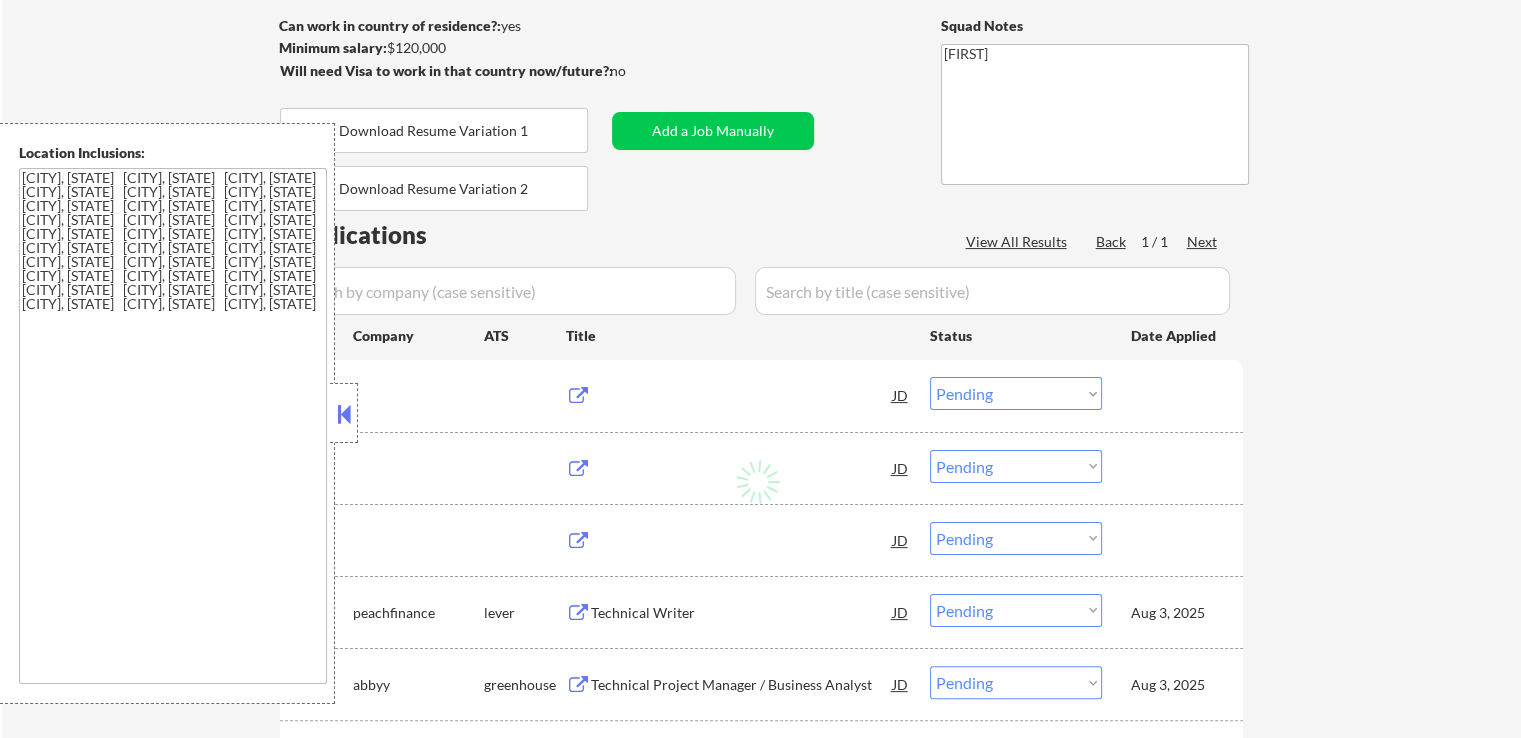 select on ""pending"" 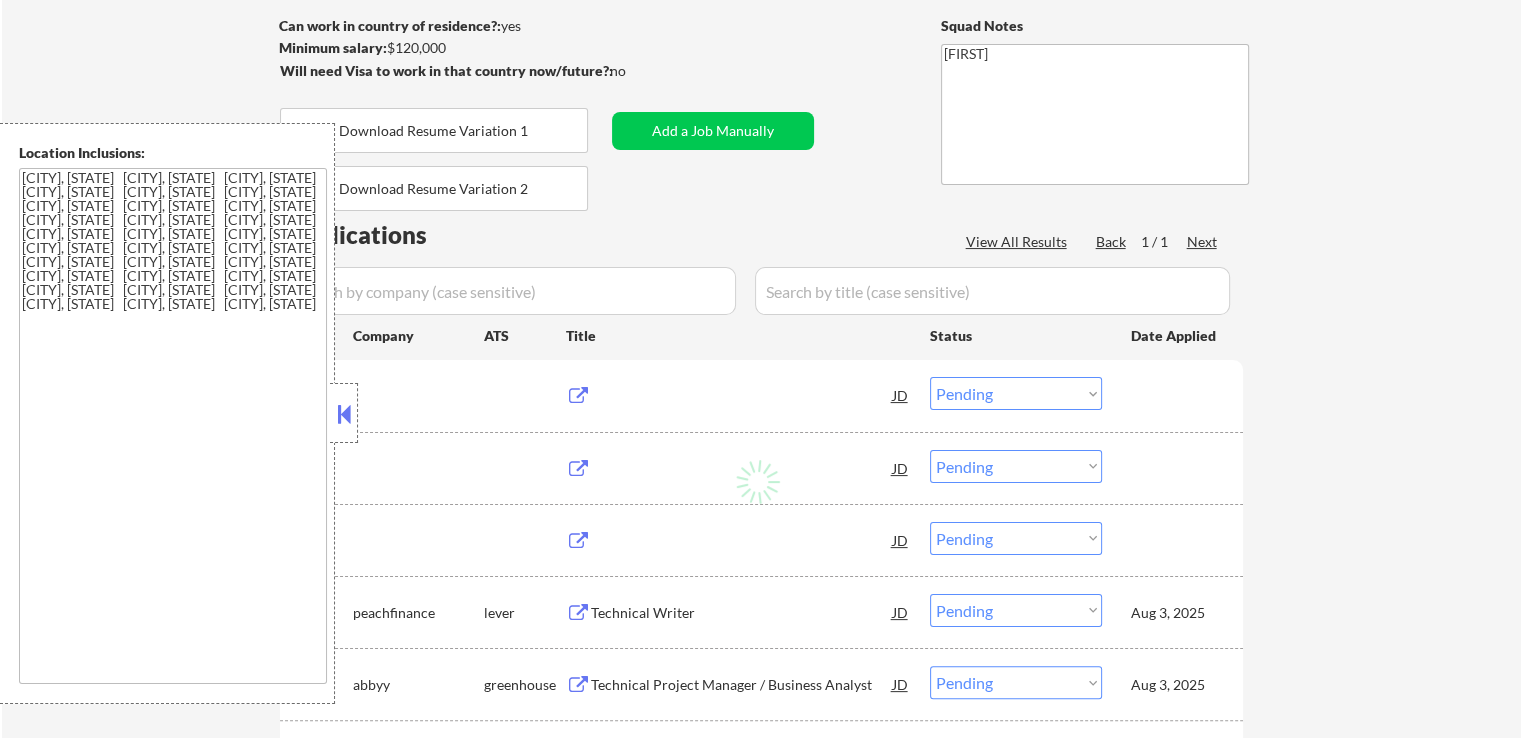 select on ""pending"" 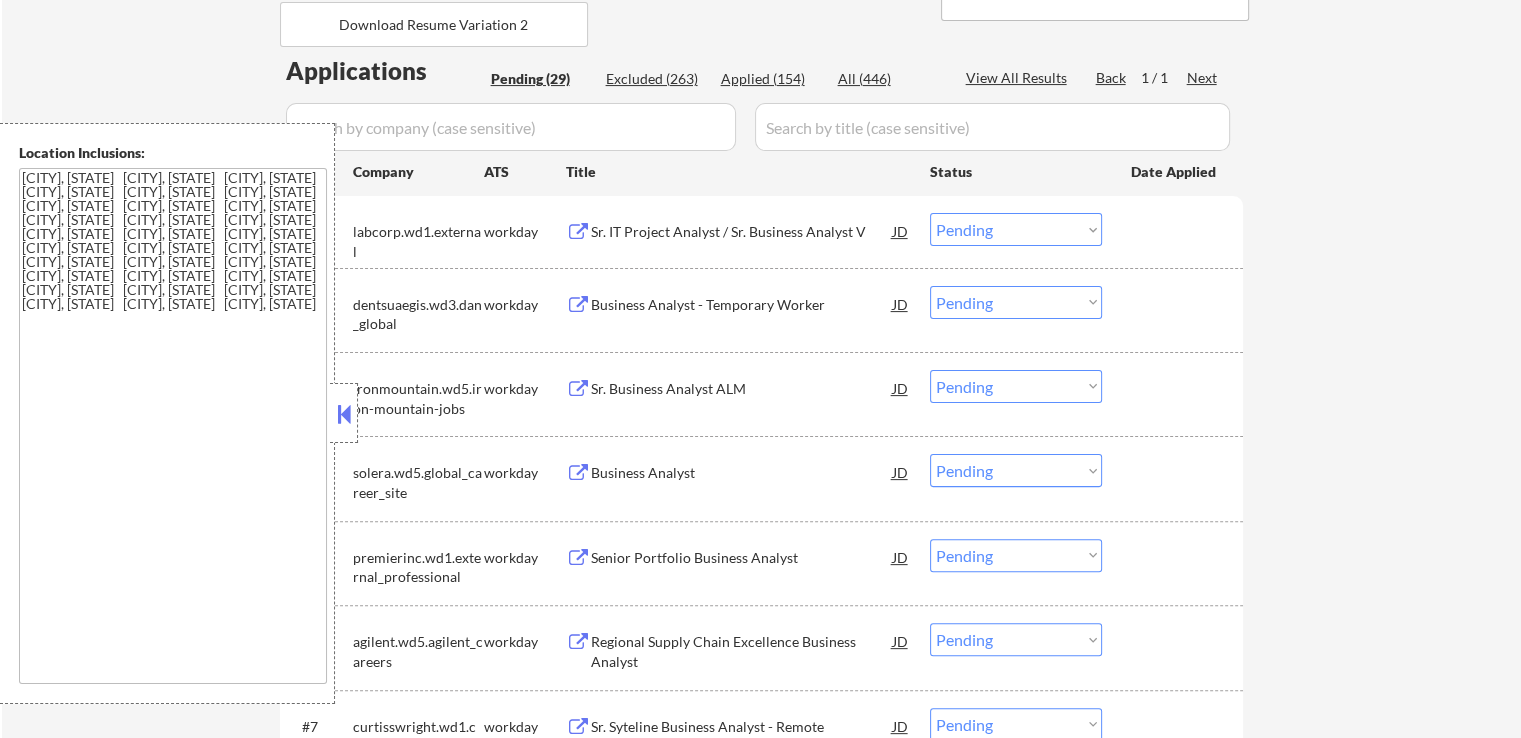 scroll, scrollTop: 500, scrollLeft: 0, axis: vertical 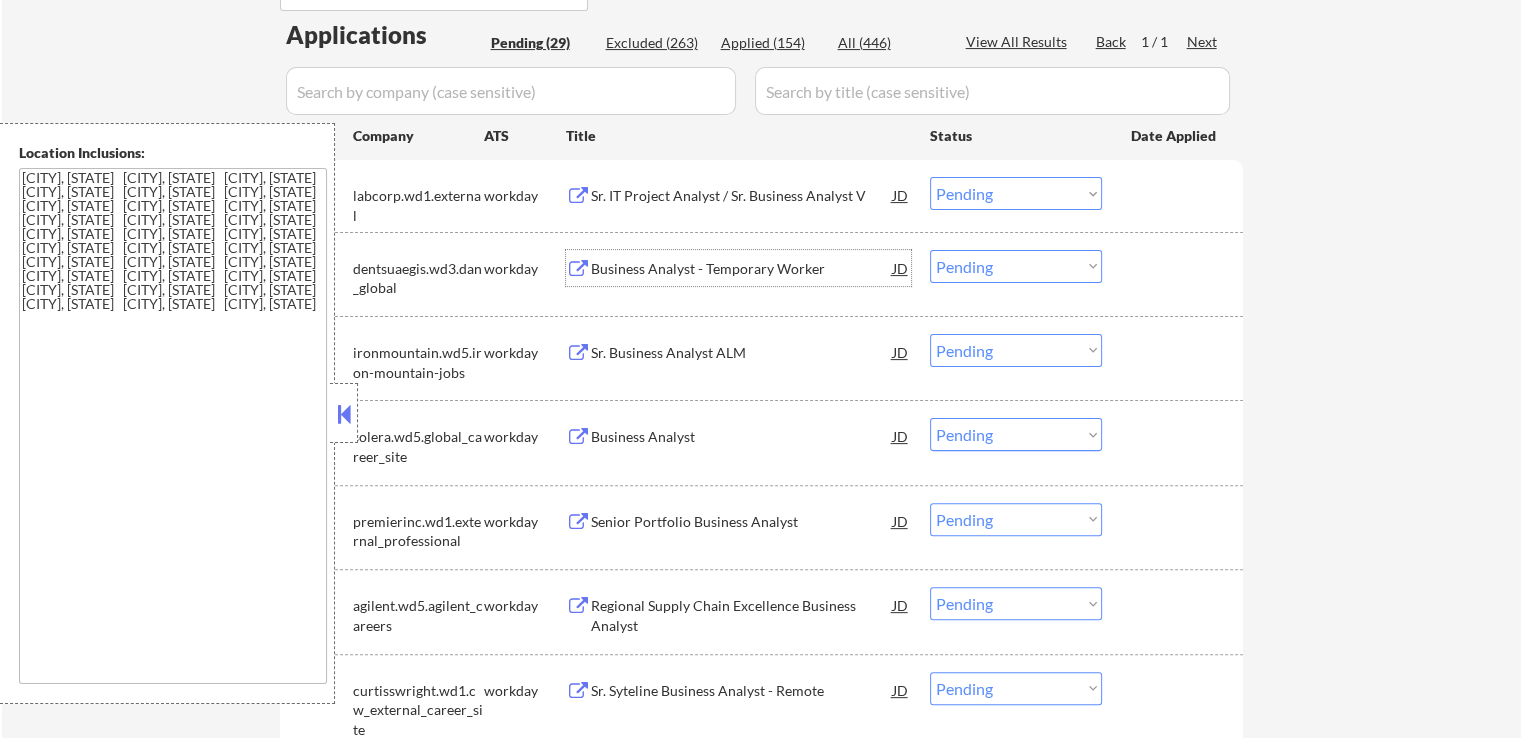 click on "Business Analyst - Temporary Worker" at bounding box center [742, 269] 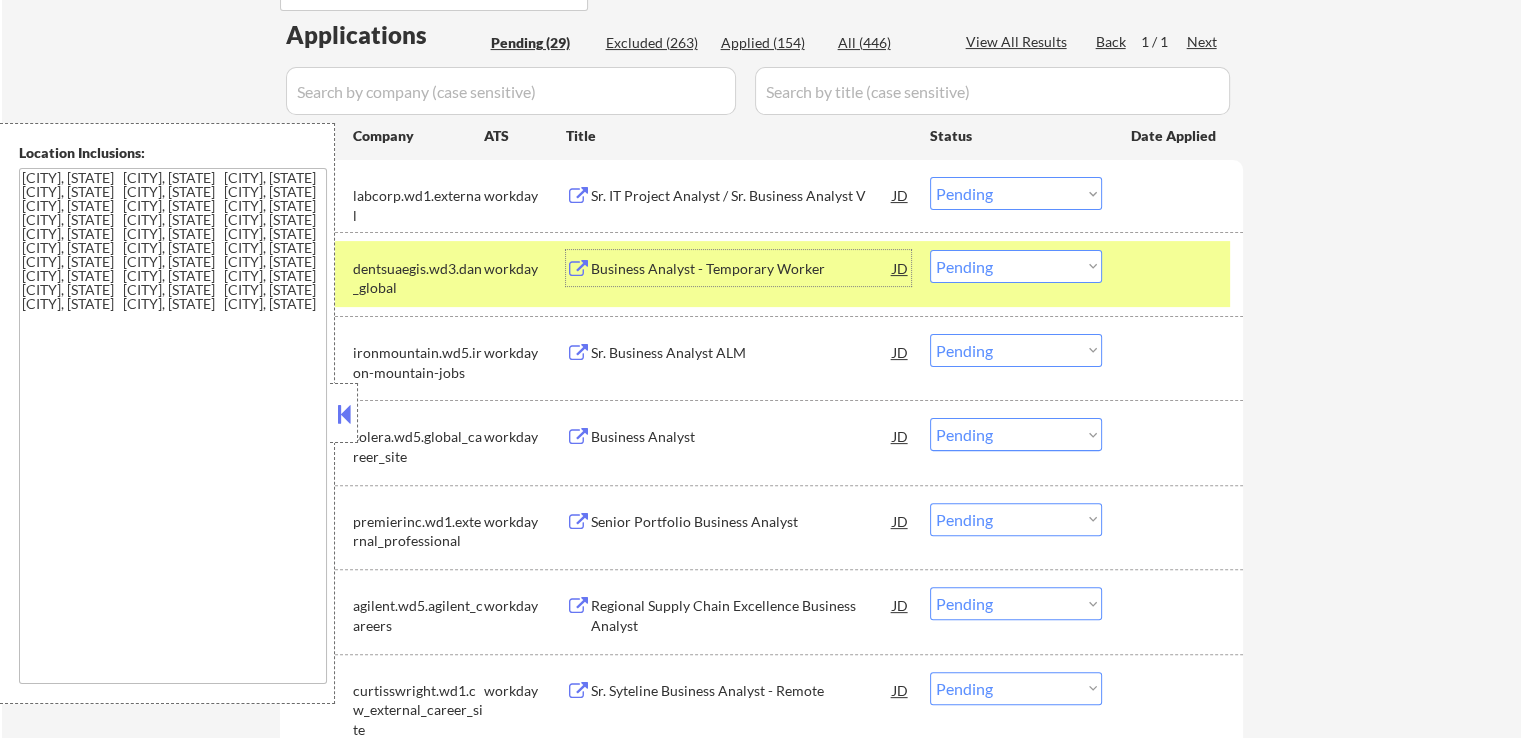 scroll, scrollTop: 600, scrollLeft: 0, axis: vertical 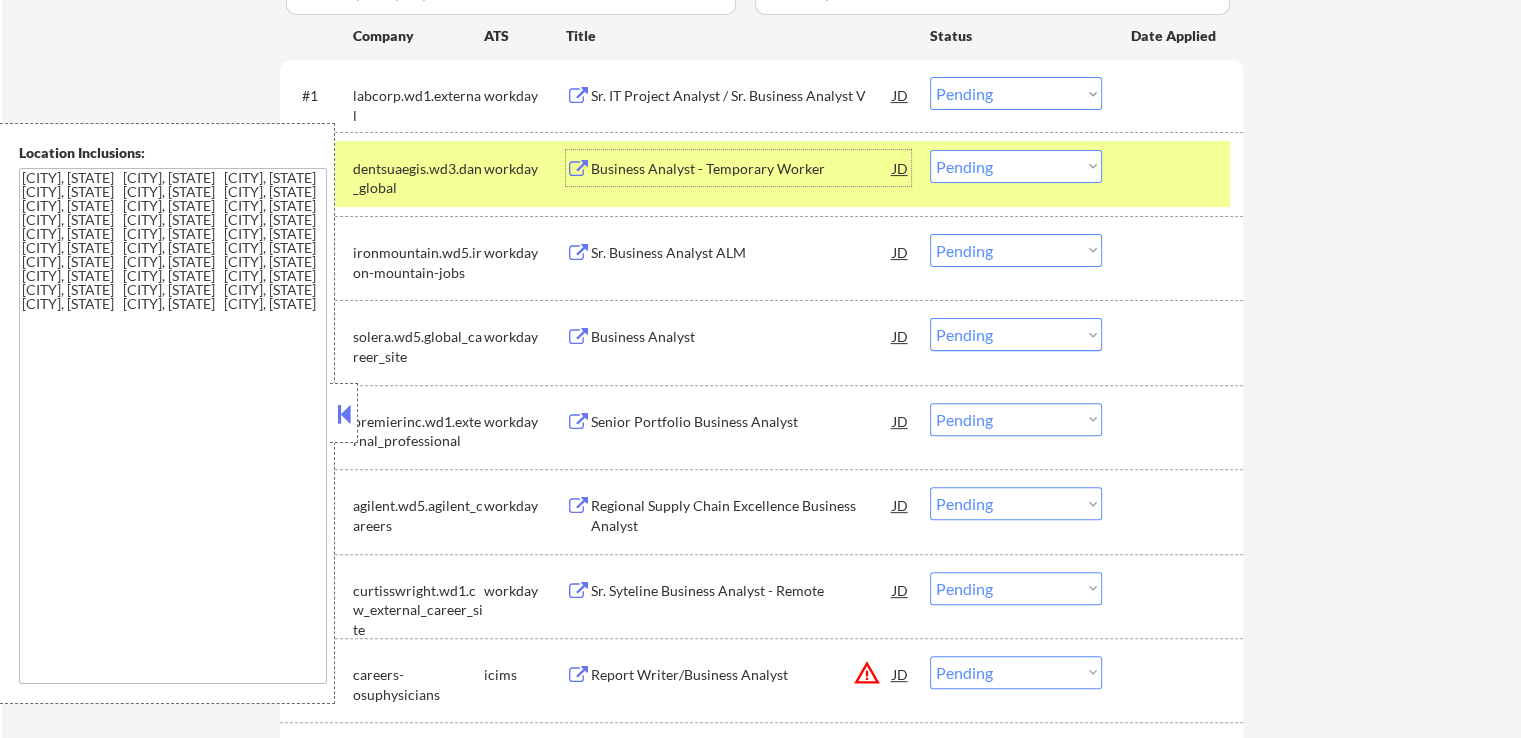 click on "Business Analyst" at bounding box center (742, 336) 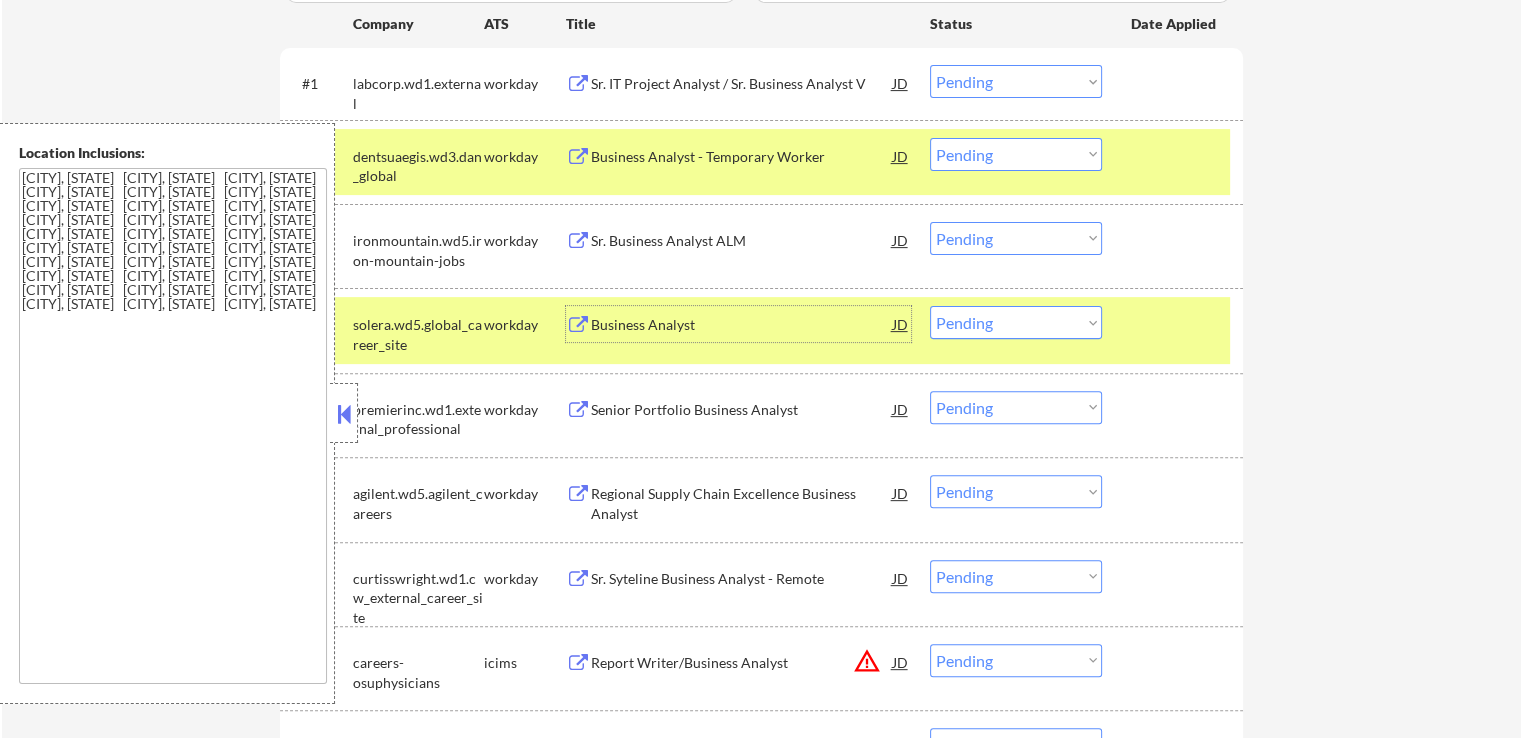 scroll, scrollTop: 700, scrollLeft: 0, axis: vertical 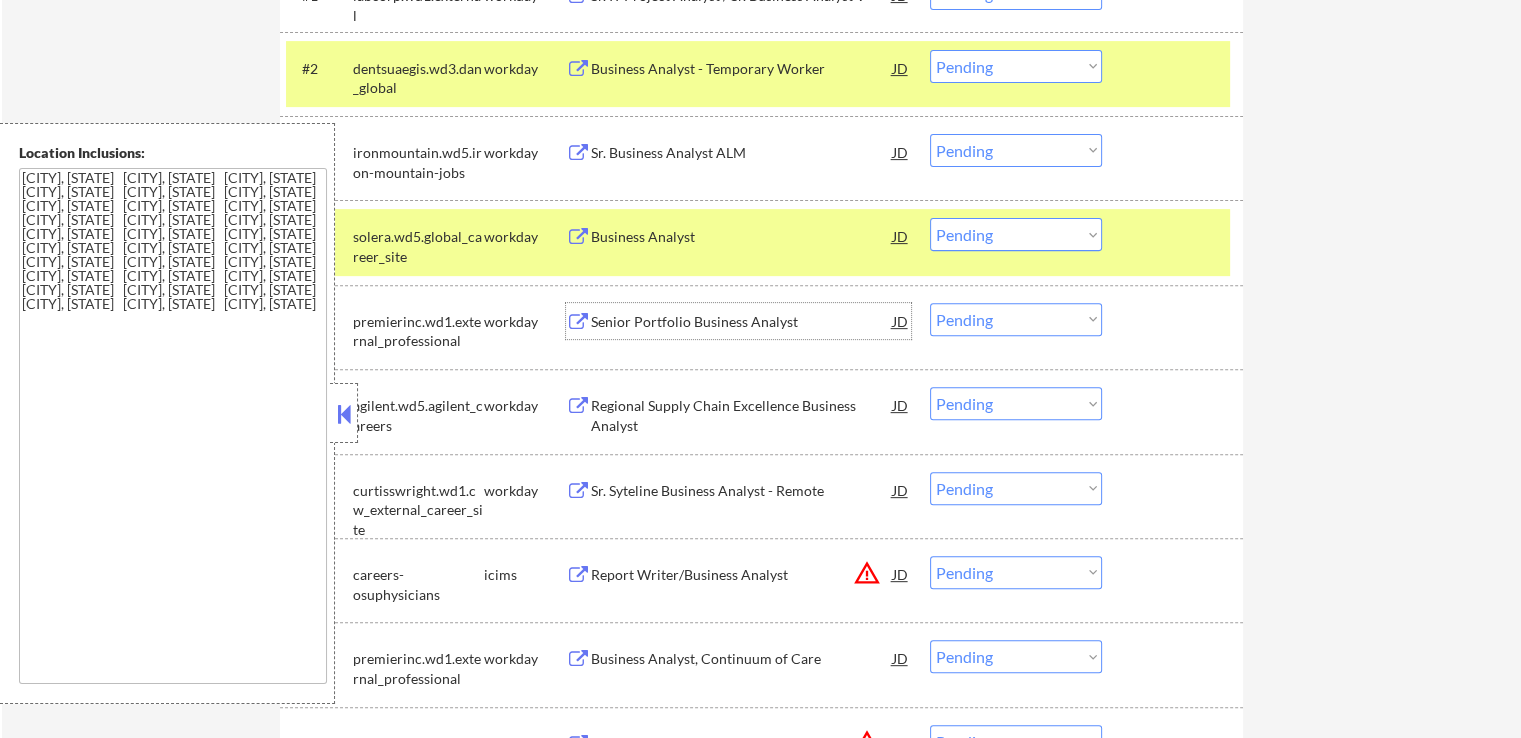 click on "Senior Portfolio Business Analyst" at bounding box center (742, 322) 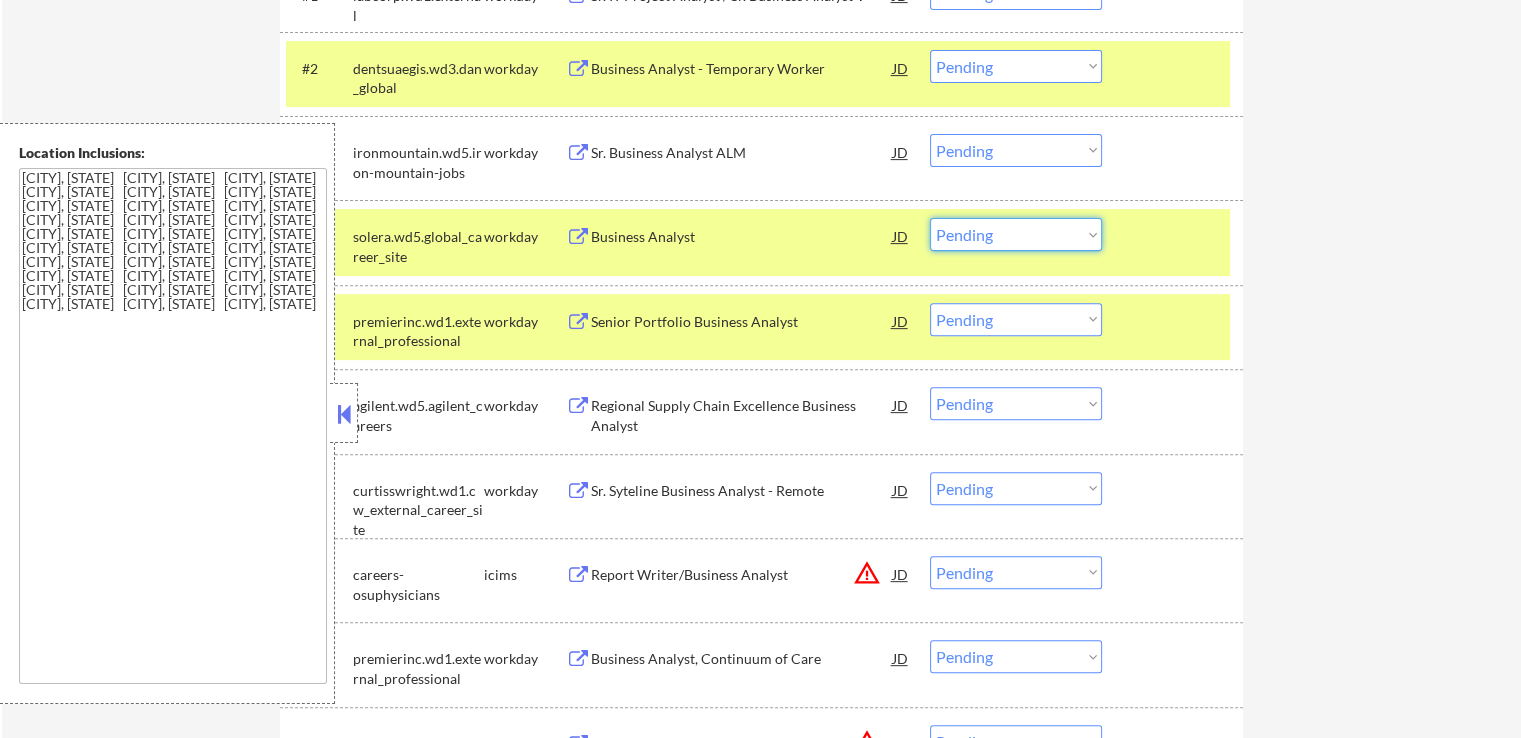 click on "Choose an option... Pending Applied Excluded (Questions) Excluded (Expired) Excluded (Location) Excluded (Bad Match) Excluded (Blocklist) Excluded (Salary) Excluded (Other)" at bounding box center (1016, 234) 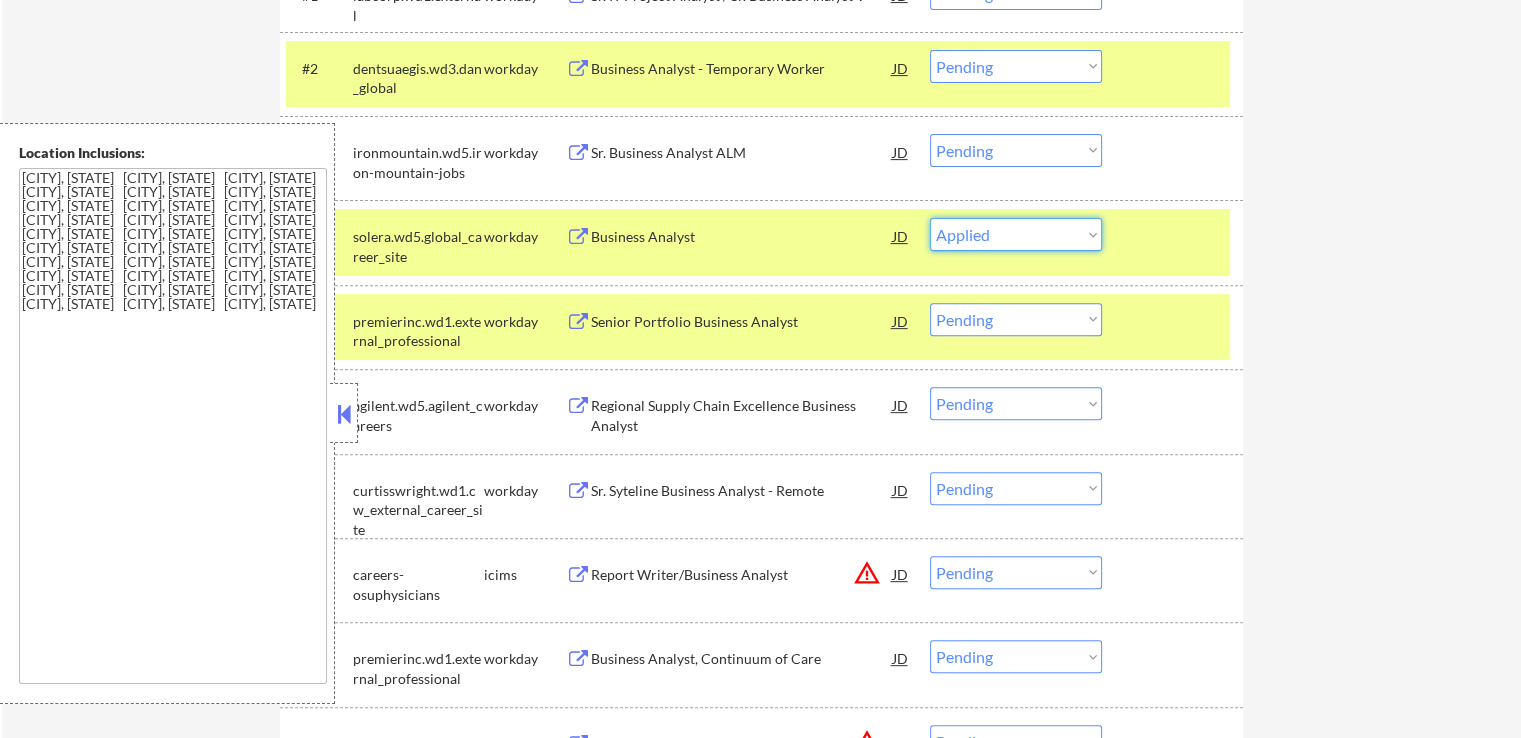 click on "Choose an option... Pending Applied Excluded (Questions) Excluded (Expired) Excluded (Location) Excluded (Bad Match) Excluded (Blocklist) Excluded (Salary) Excluded (Other)" at bounding box center (1016, 234) 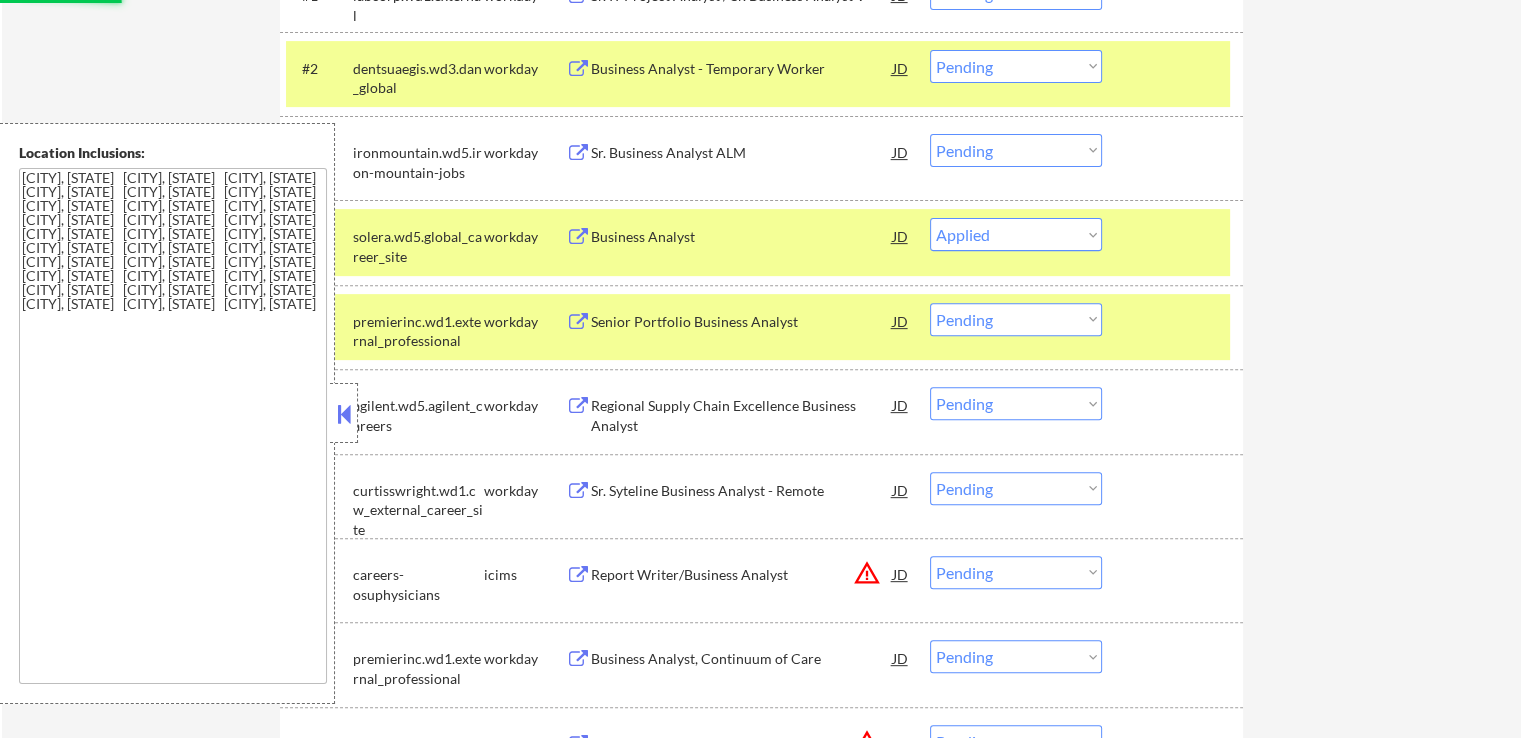 select on ""pending"" 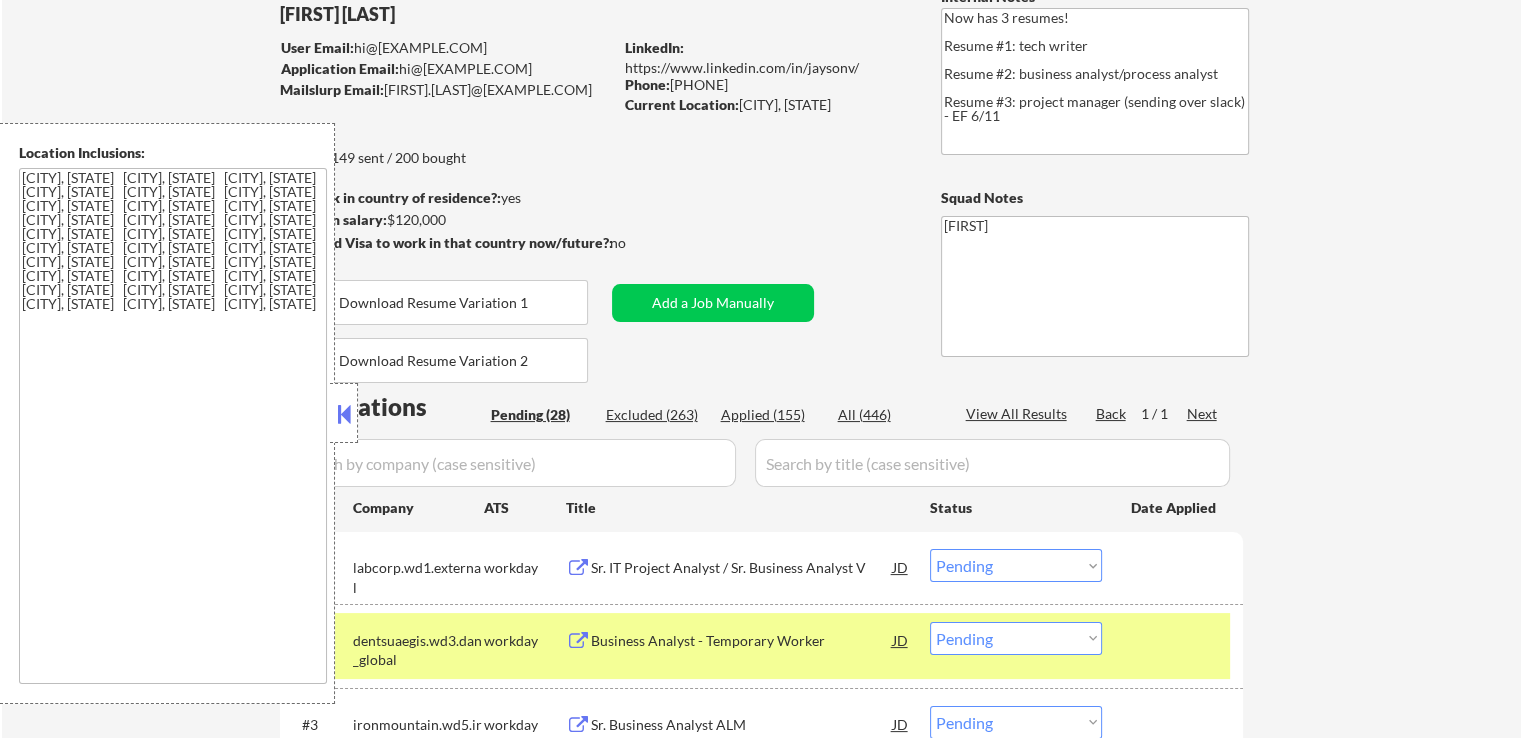 scroll, scrollTop: 200, scrollLeft: 0, axis: vertical 